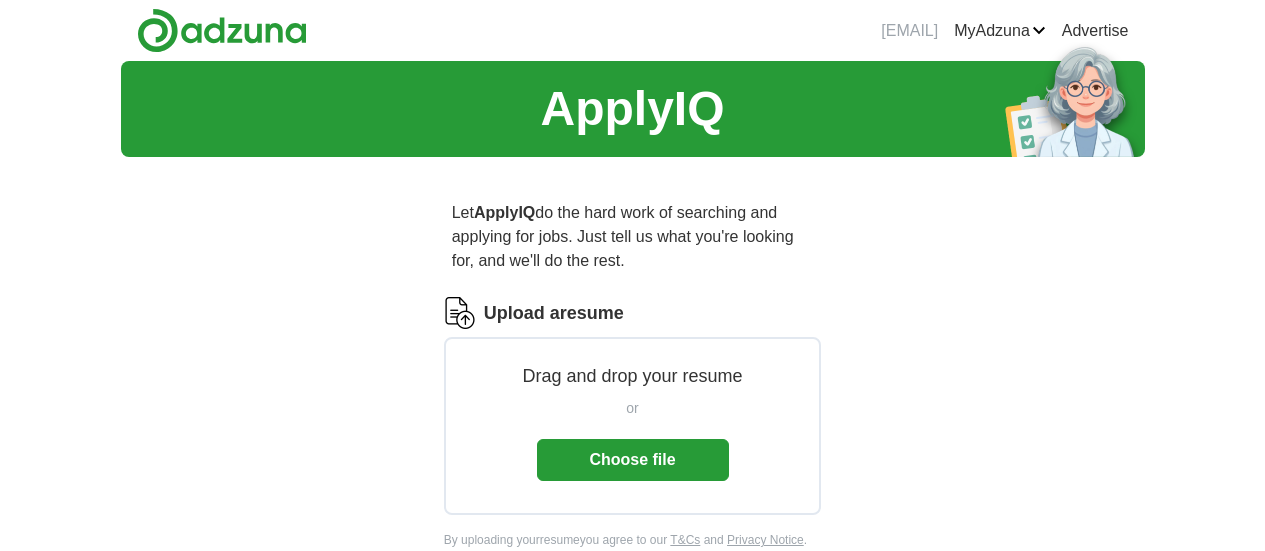scroll, scrollTop: 0, scrollLeft: 0, axis: both 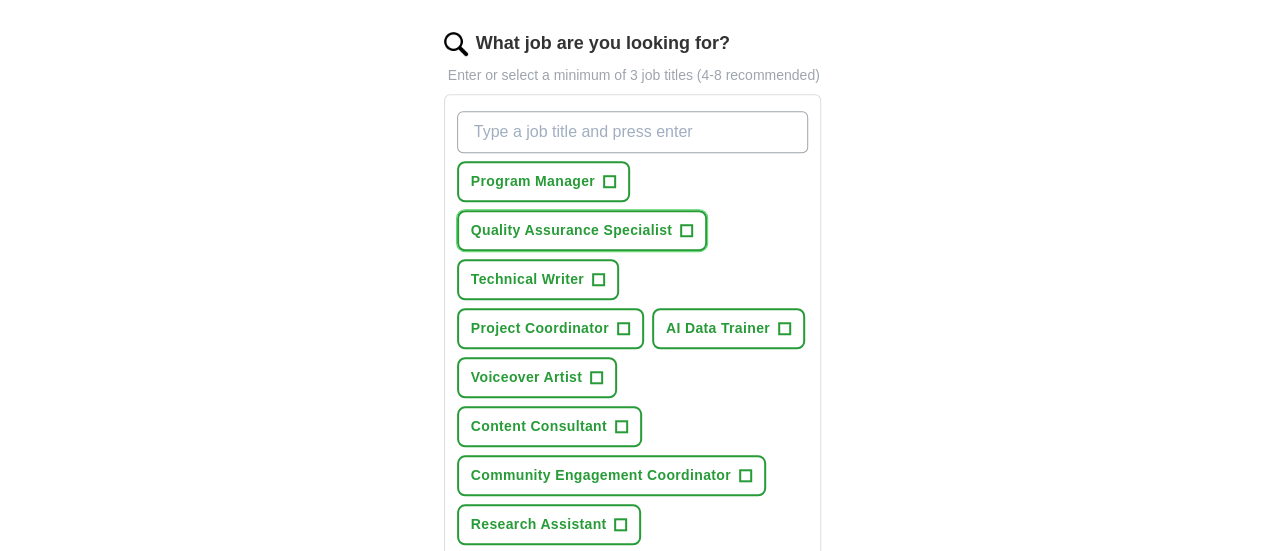 click on "+" at bounding box center [687, 231] 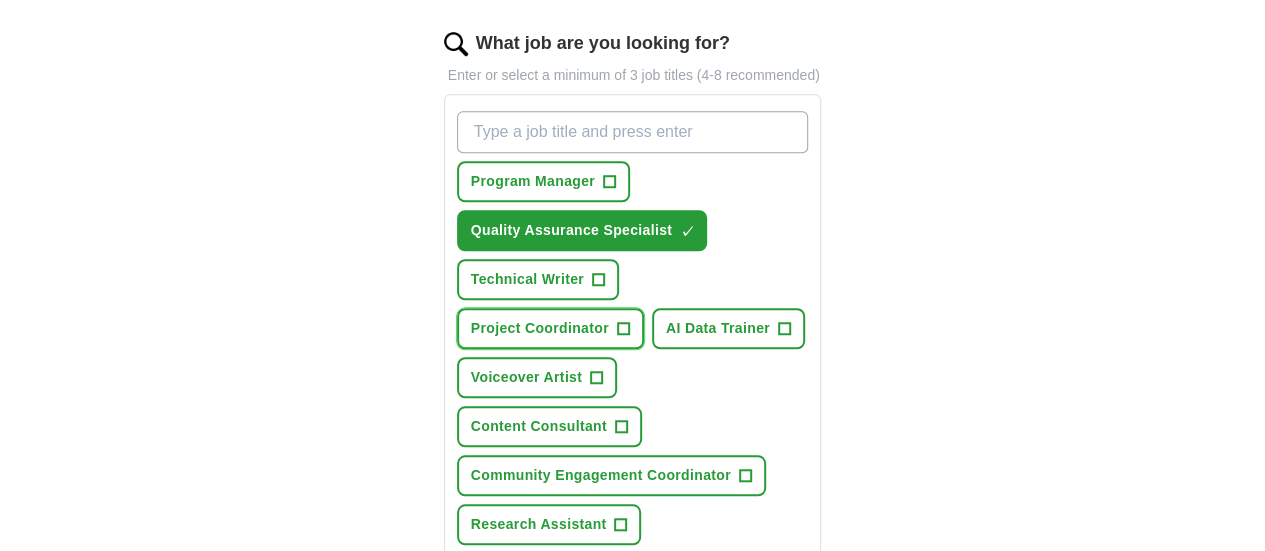 click on "+" at bounding box center (623, 329) 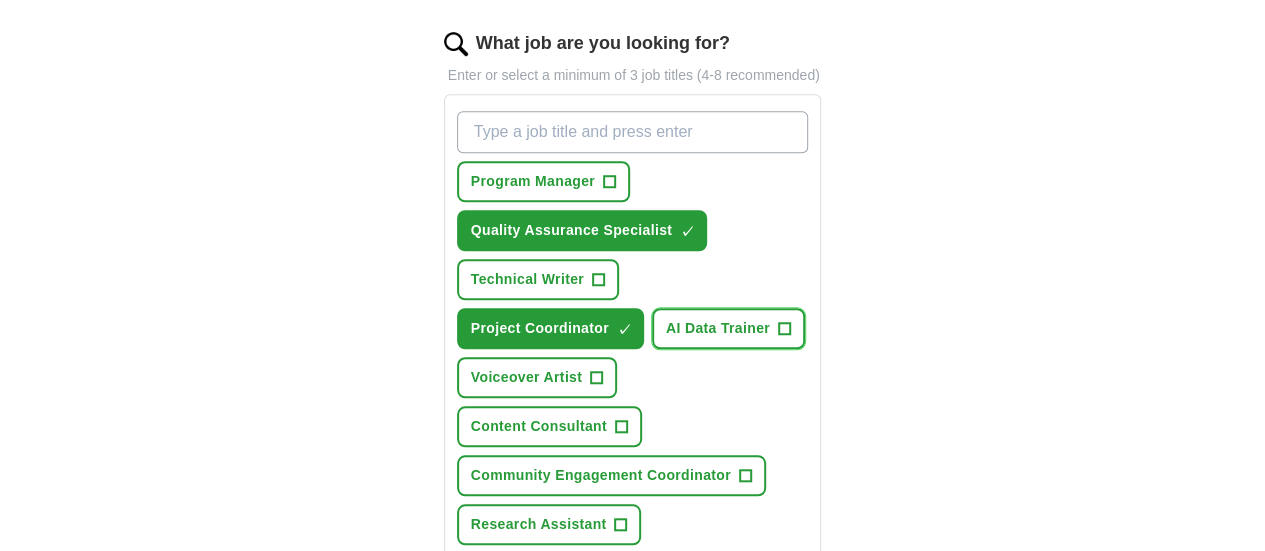 click on "AI Data Trainer" at bounding box center [718, 328] 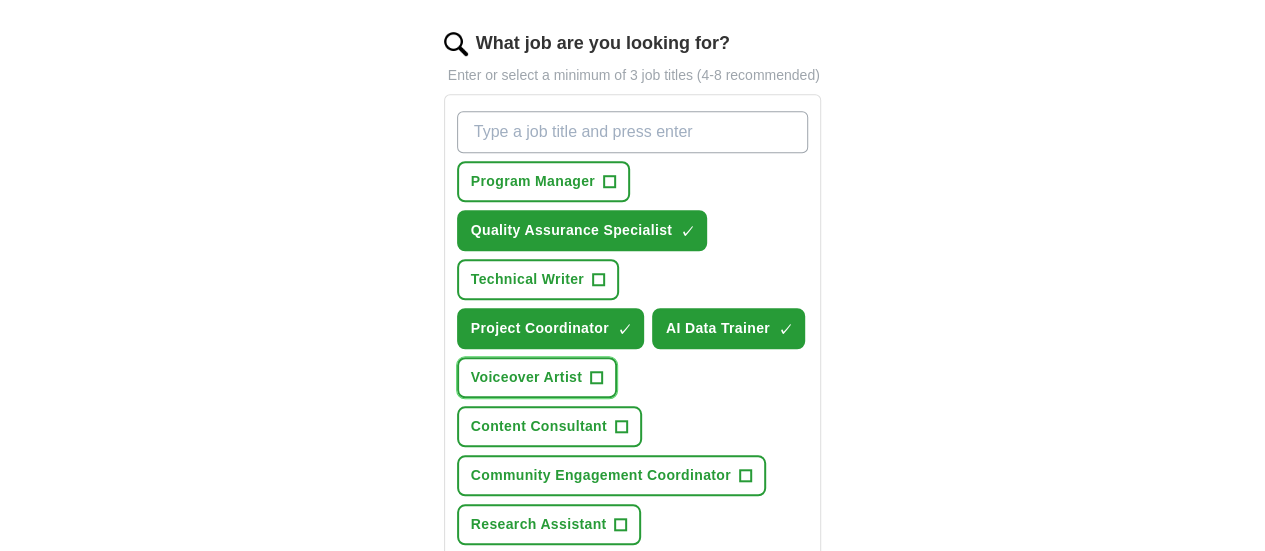 click on "Voiceover Artist +" at bounding box center (537, 377) 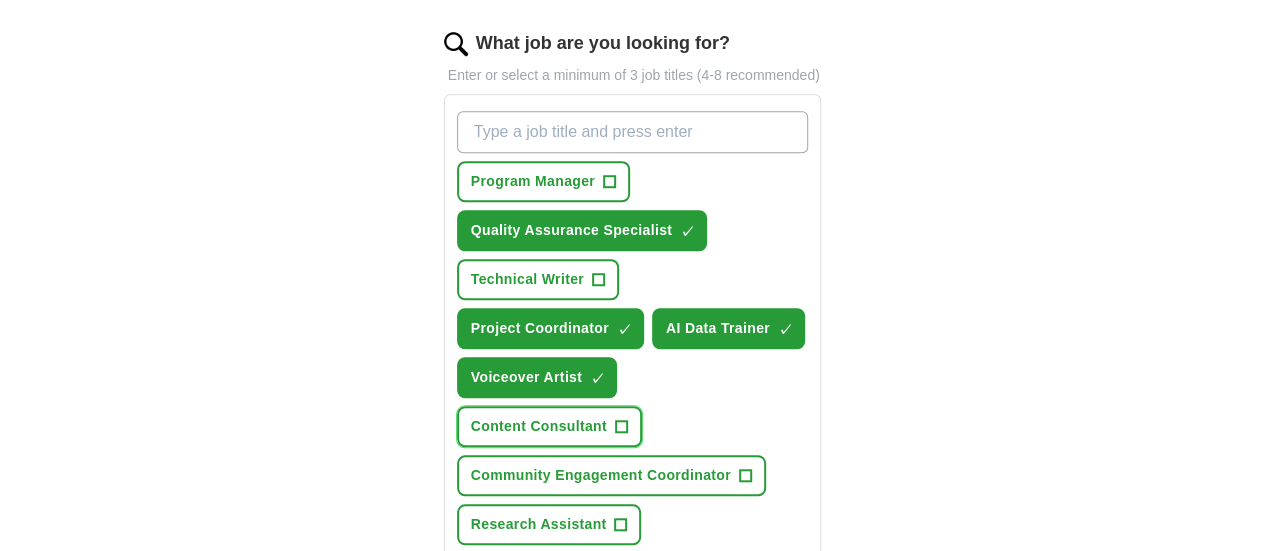 click on "Content Consultant" at bounding box center [539, 426] 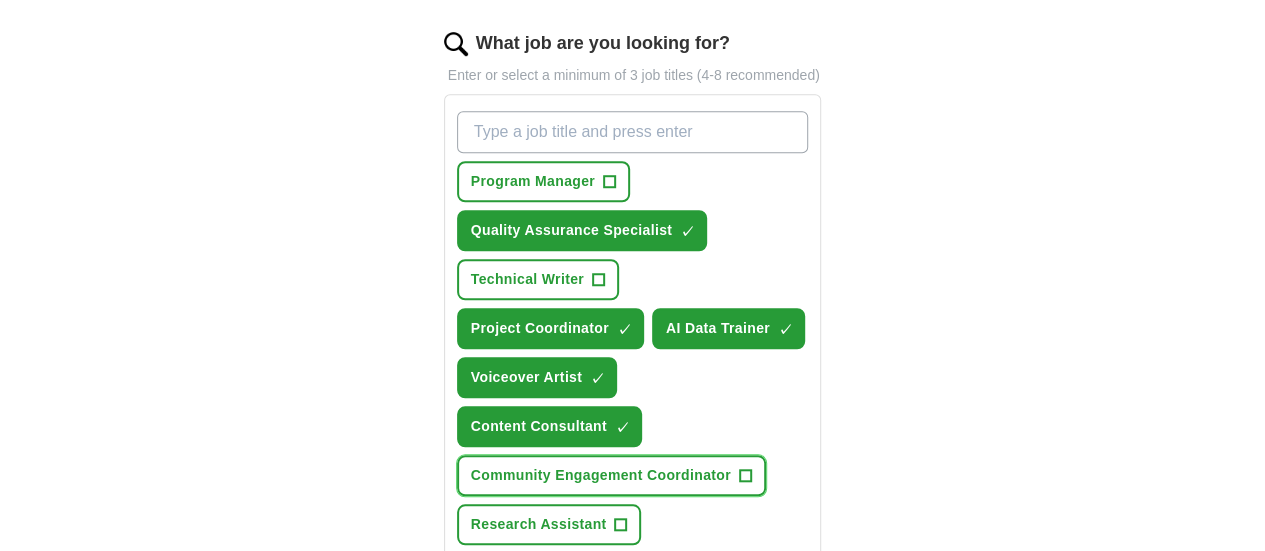 click on "Community Engagement Coordinator" at bounding box center (601, 475) 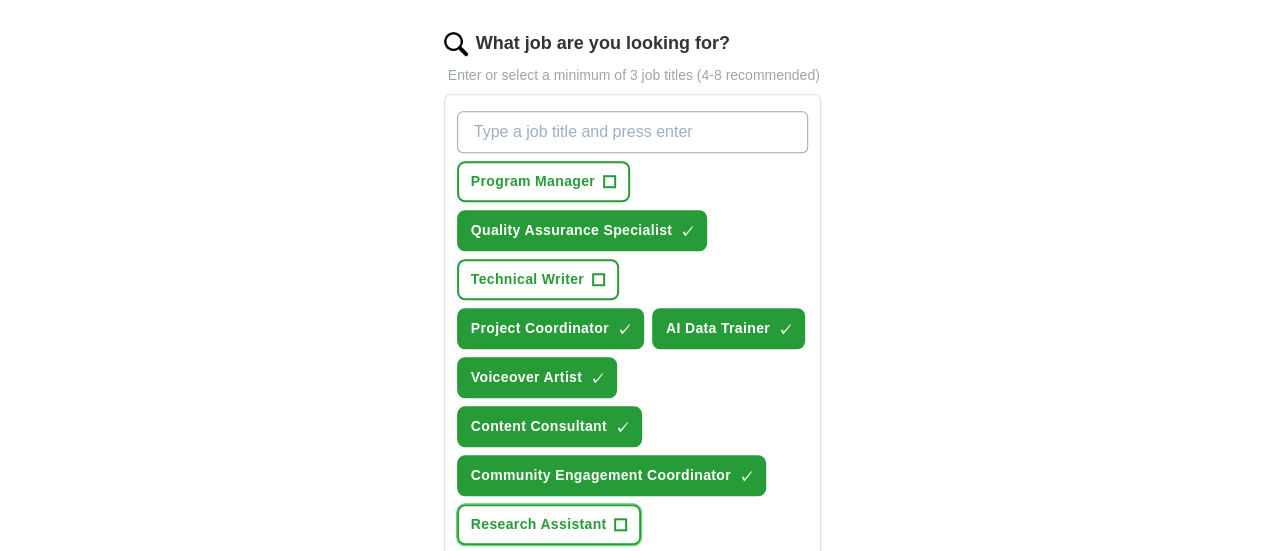 click on "Research Assistant" at bounding box center (539, 524) 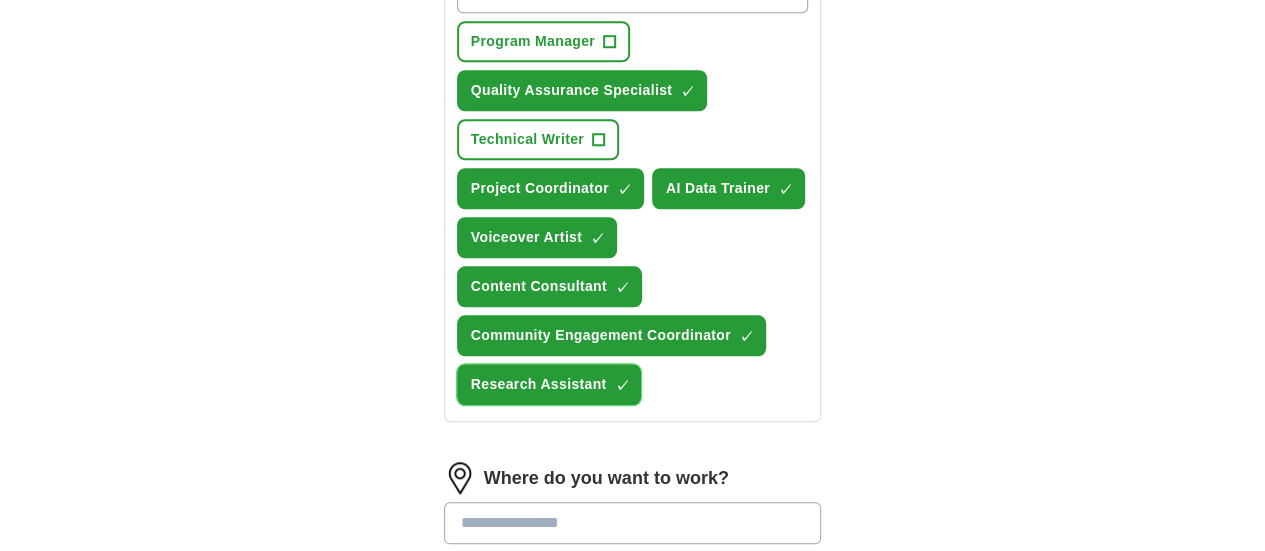 scroll, scrollTop: 833, scrollLeft: 0, axis: vertical 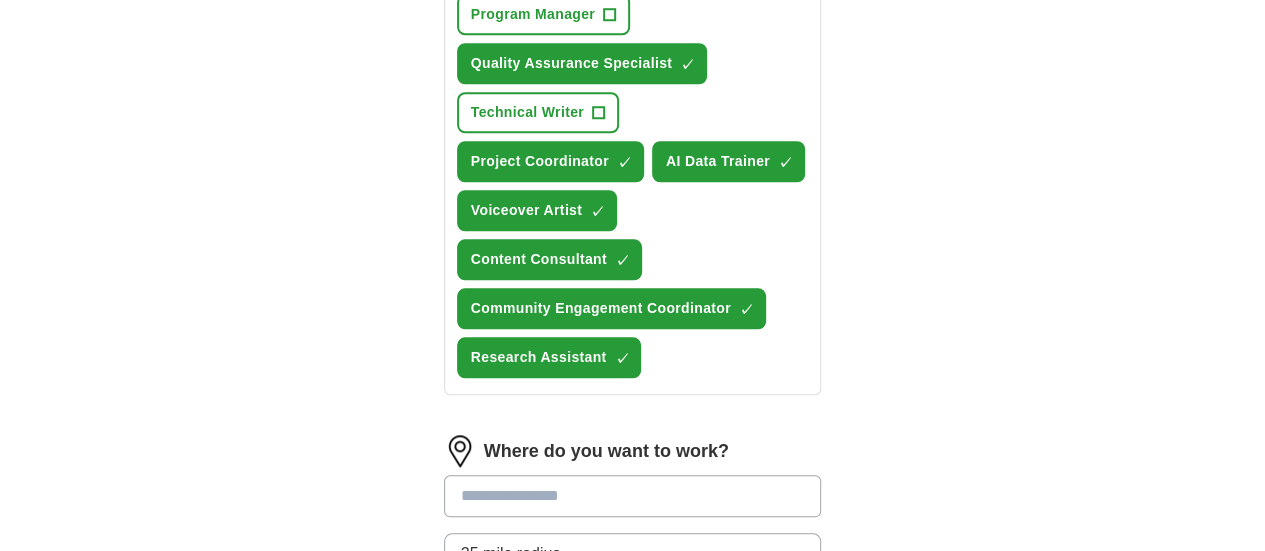 click at bounding box center (633, 496) 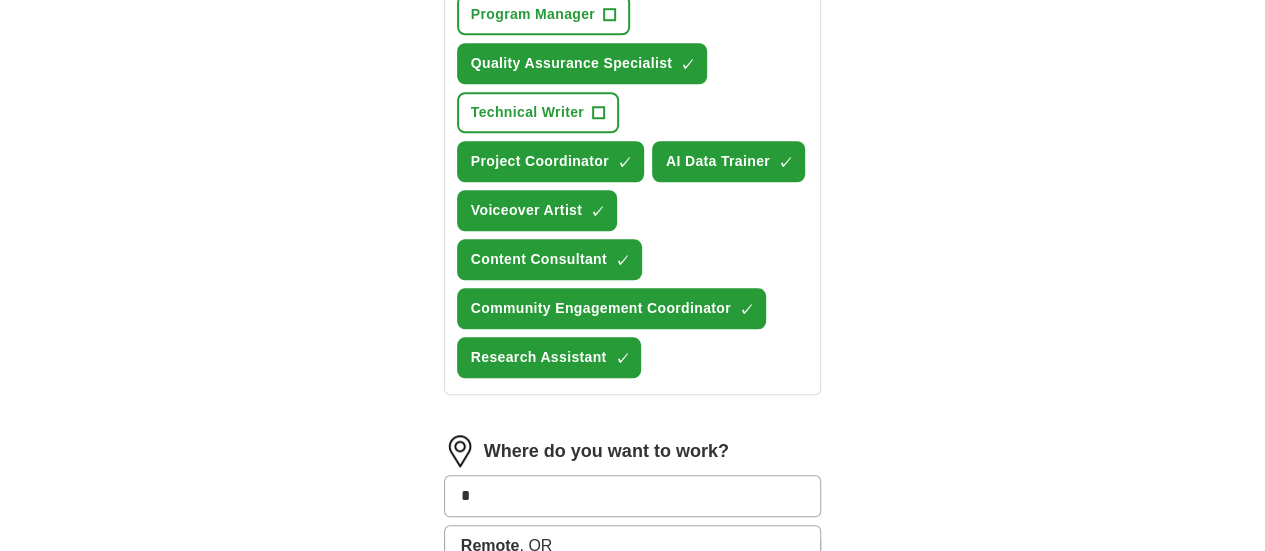 type on "*" 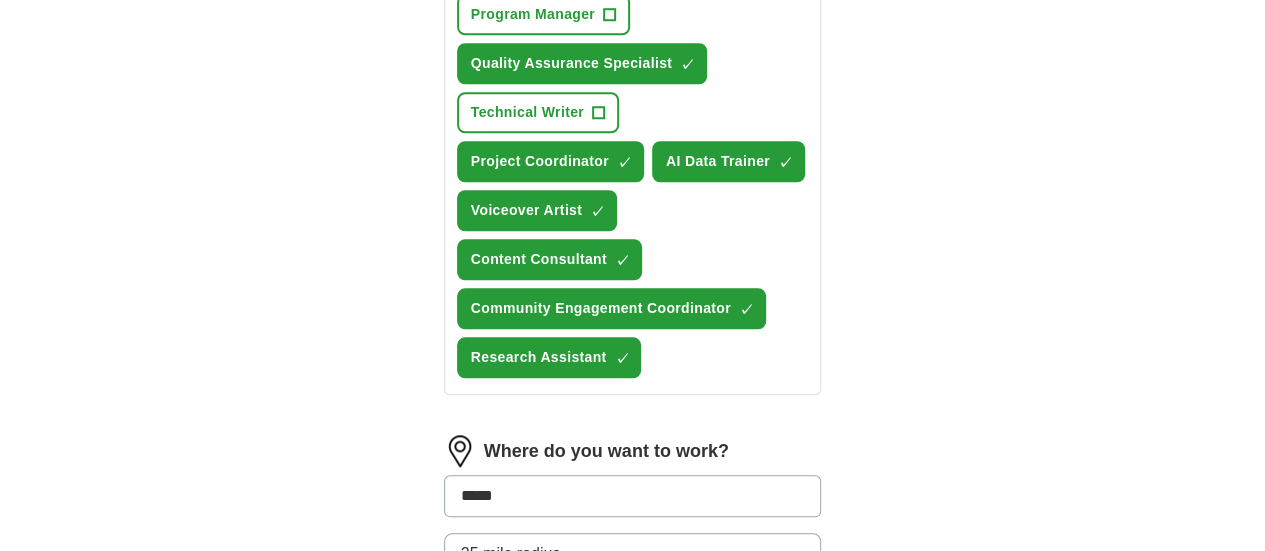 type on "******" 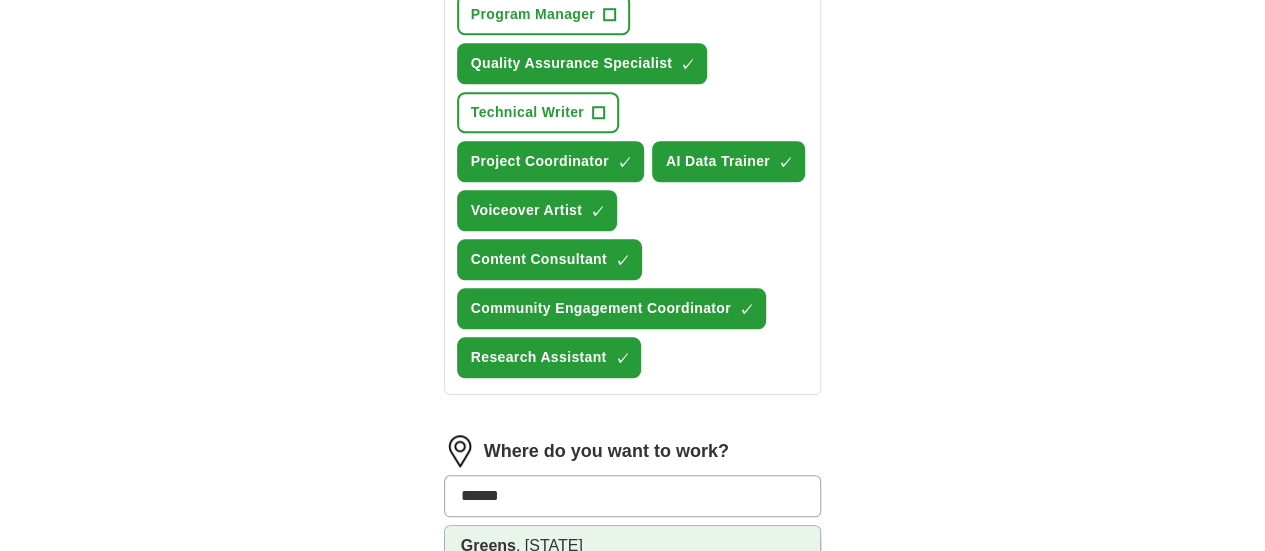 drag, startPoint x: 566, startPoint y: 406, endPoint x: 566, endPoint y: 417, distance: 11 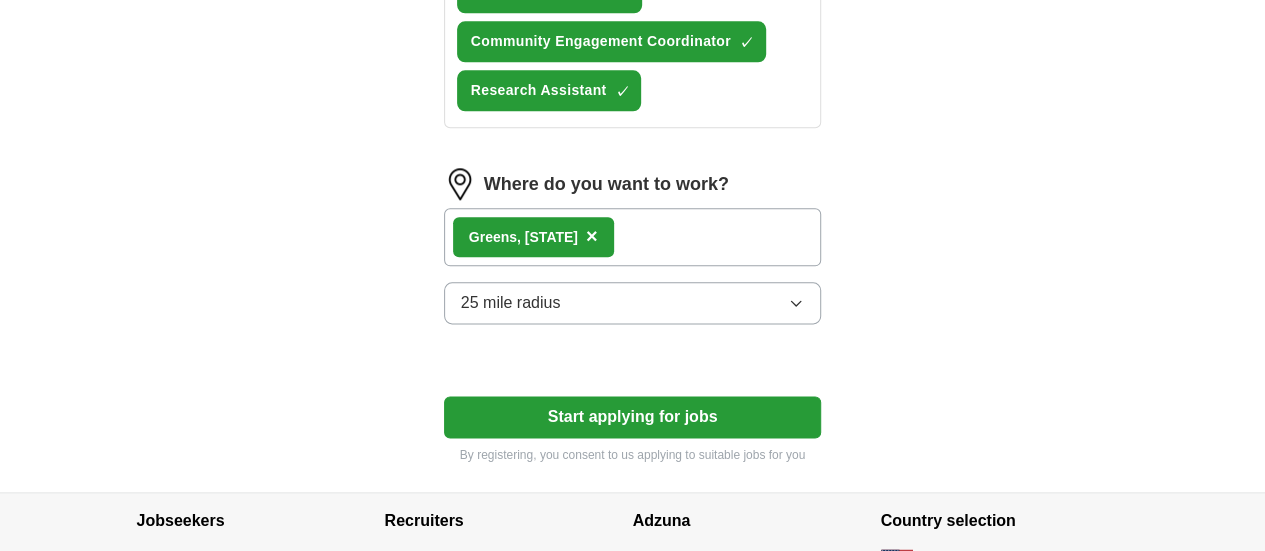 scroll, scrollTop: 1115, scrollLeft: 0, axis: vertical 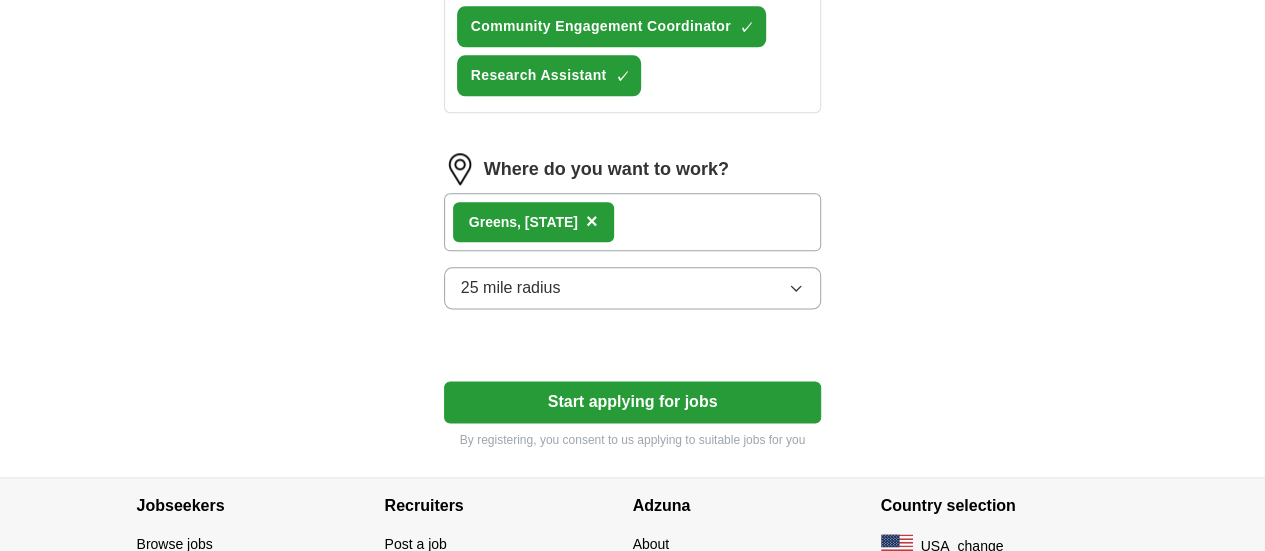 click on "Greens [STATE] ×" at bounding box center (633, 222) 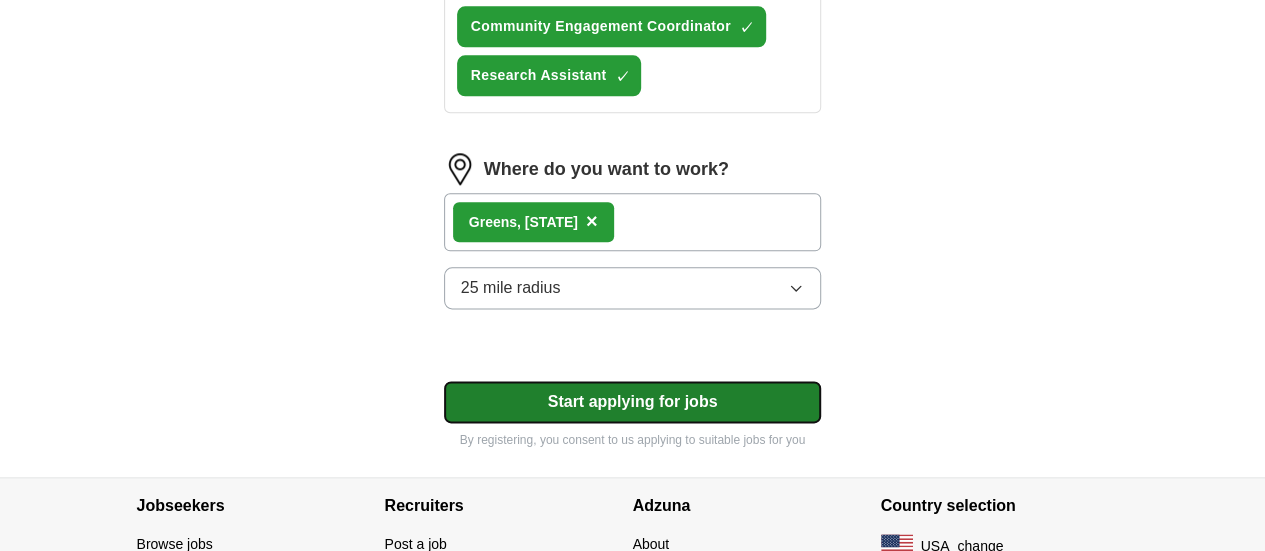 click on "Start applying for jobs" at bounding box center [633, 402] 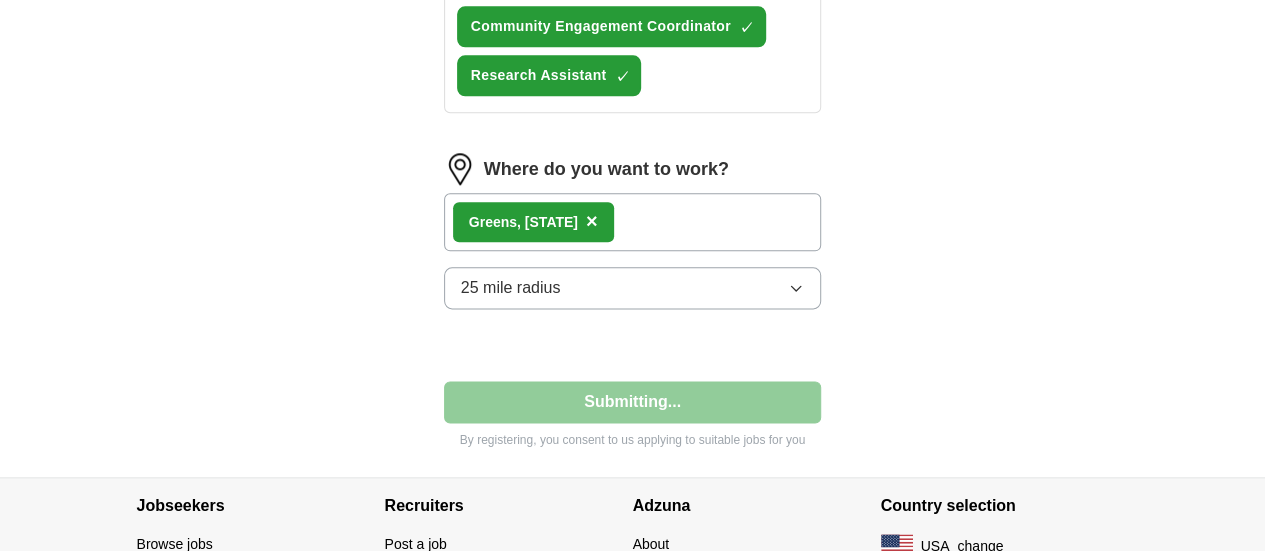 select on "**" 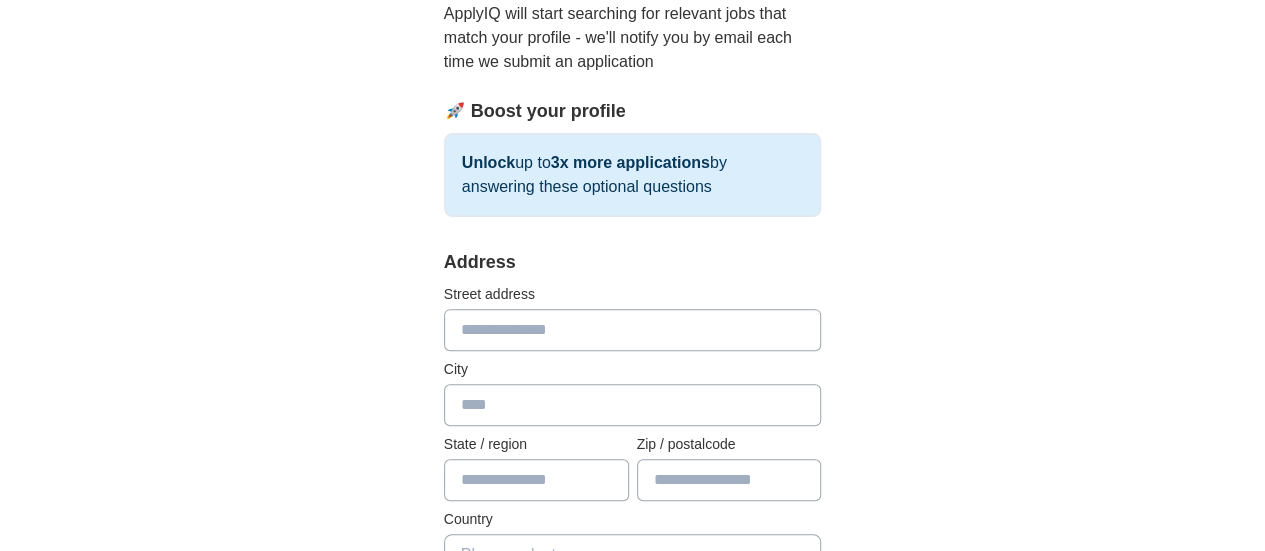 scroll, scrollTop: 333, scrollLeft: 0, axis: vertical 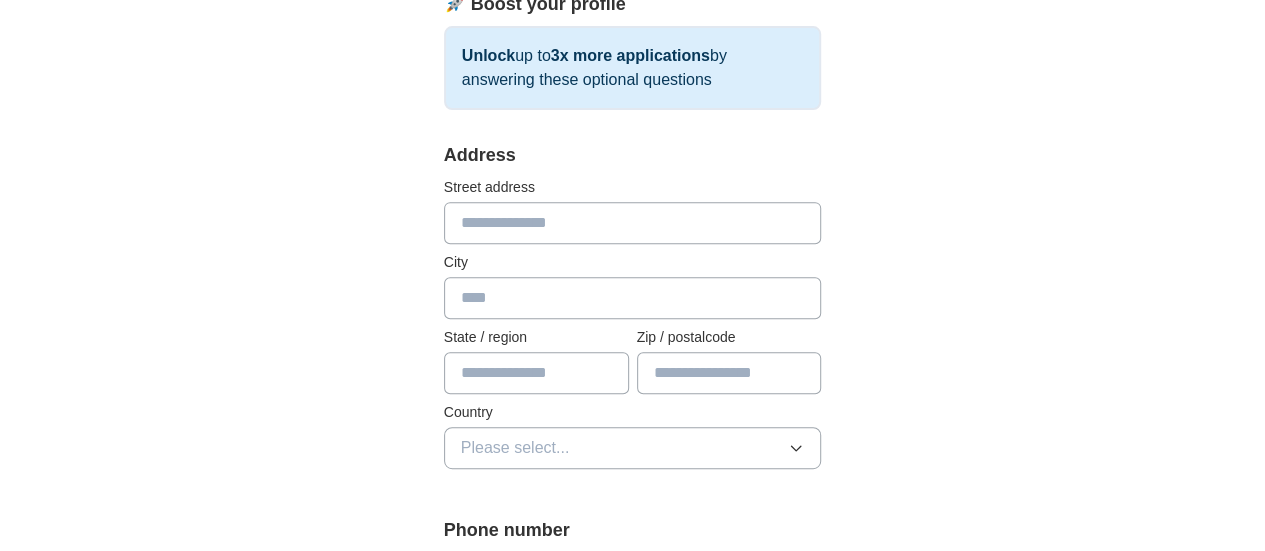click at bounding box center (633, 223) 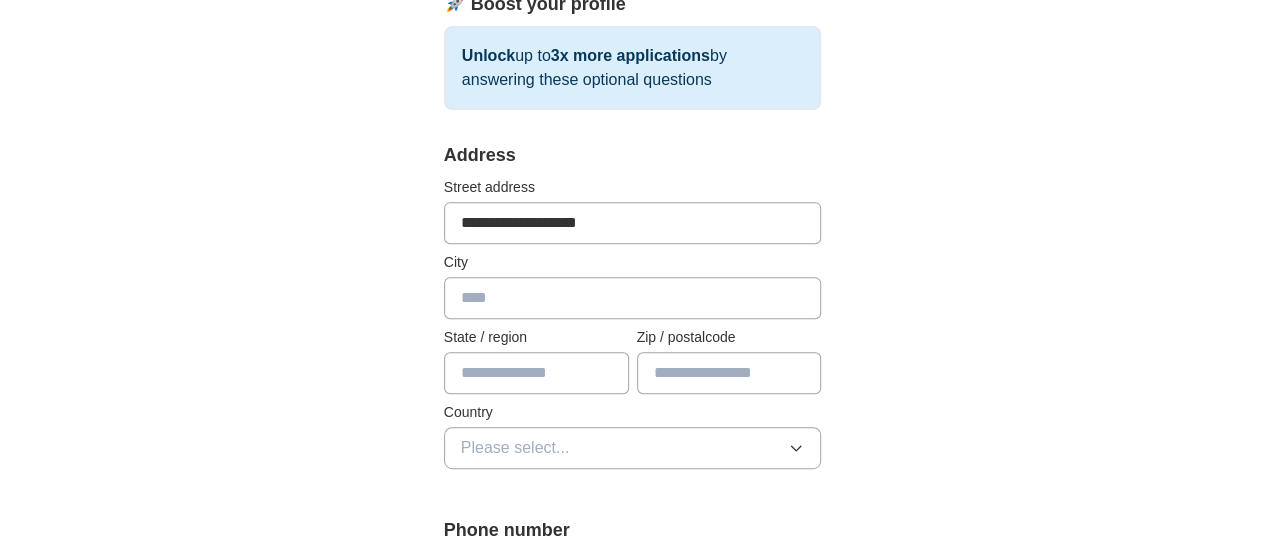 type on "**********" 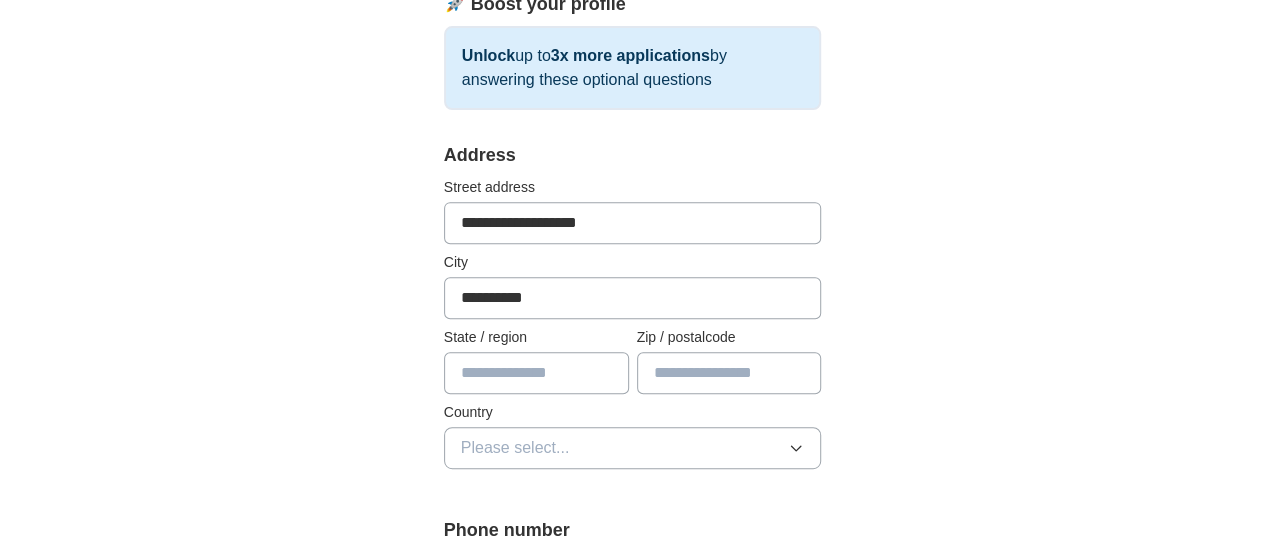 type on "**" 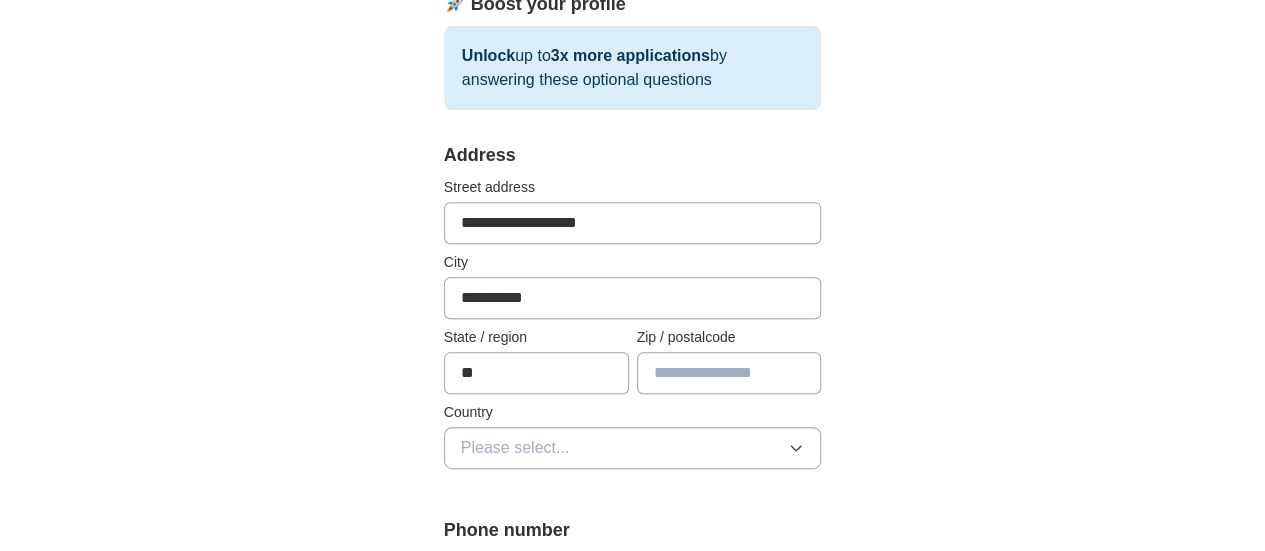 type on "*****" 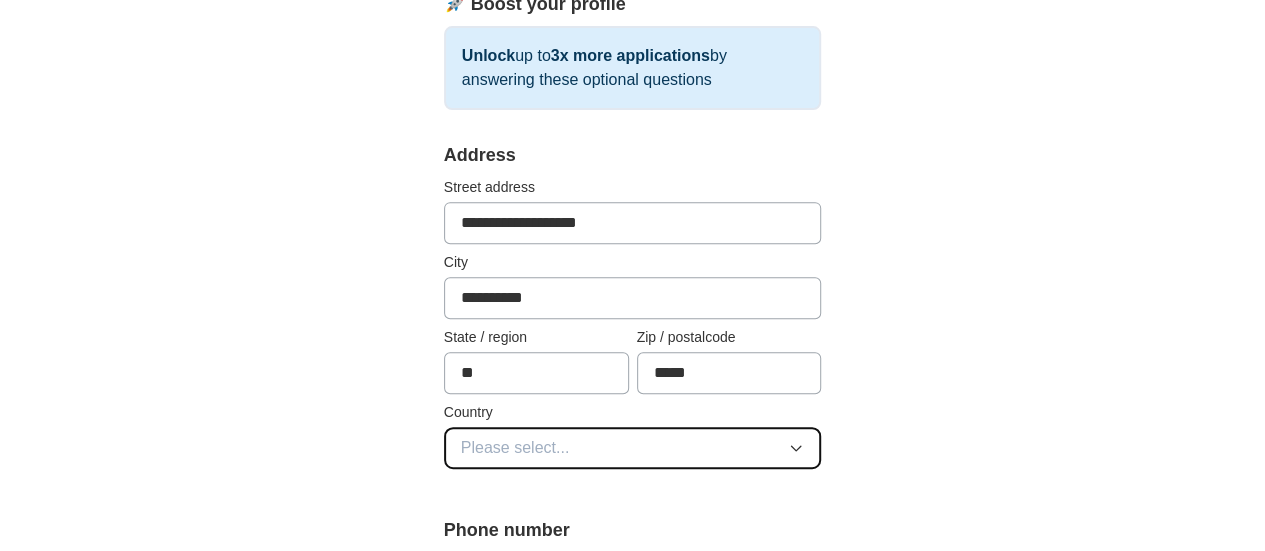 click on "Please select..." at bounding box center (633, 448) 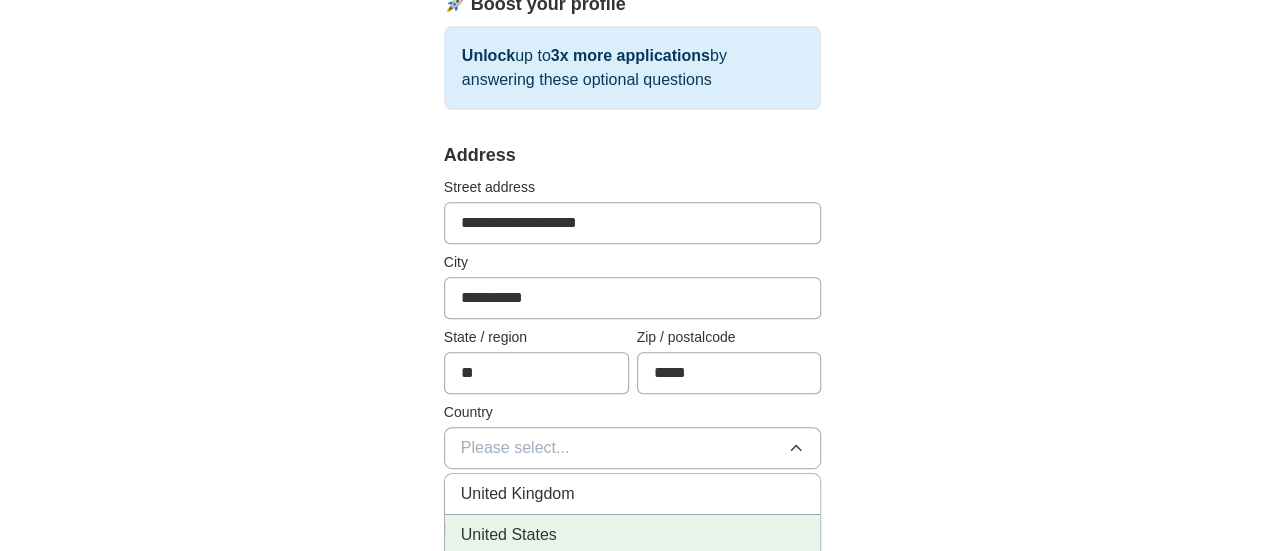 click on "United States" at bounding box center (633, 535) 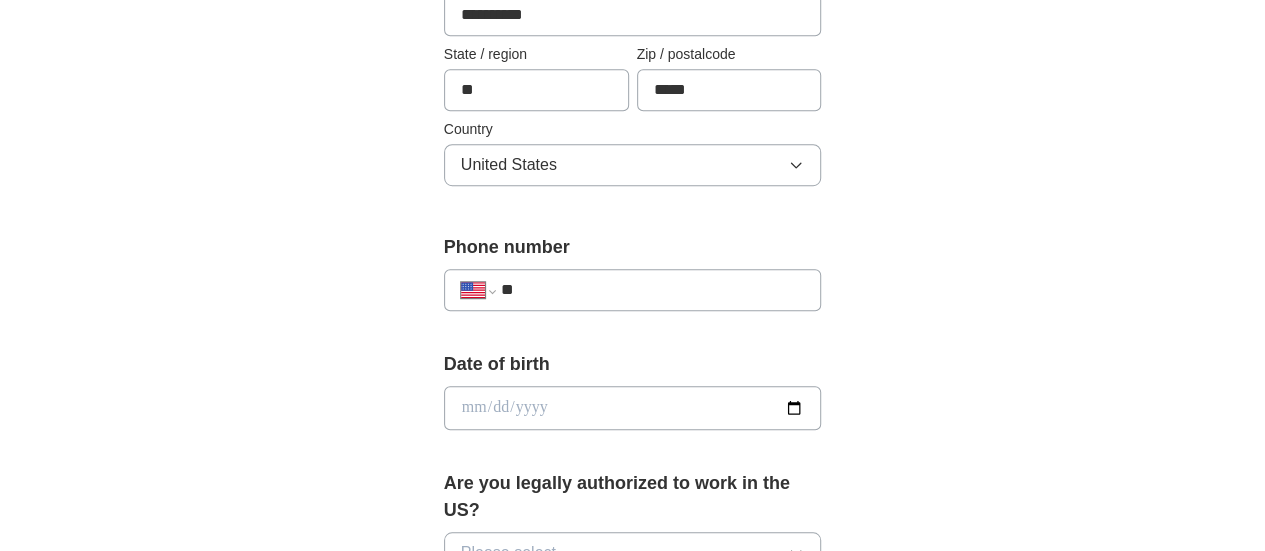 scroll, scrollTop: 666, scrollLeft: 0, axis: vertical 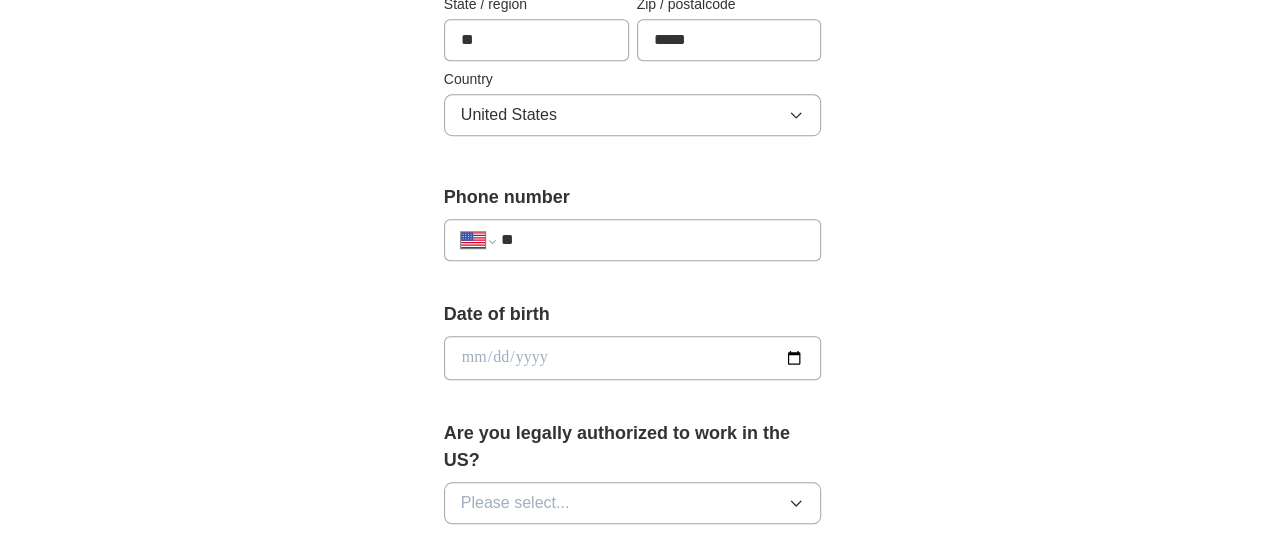 click on "**" at bounding box center [653, 240] 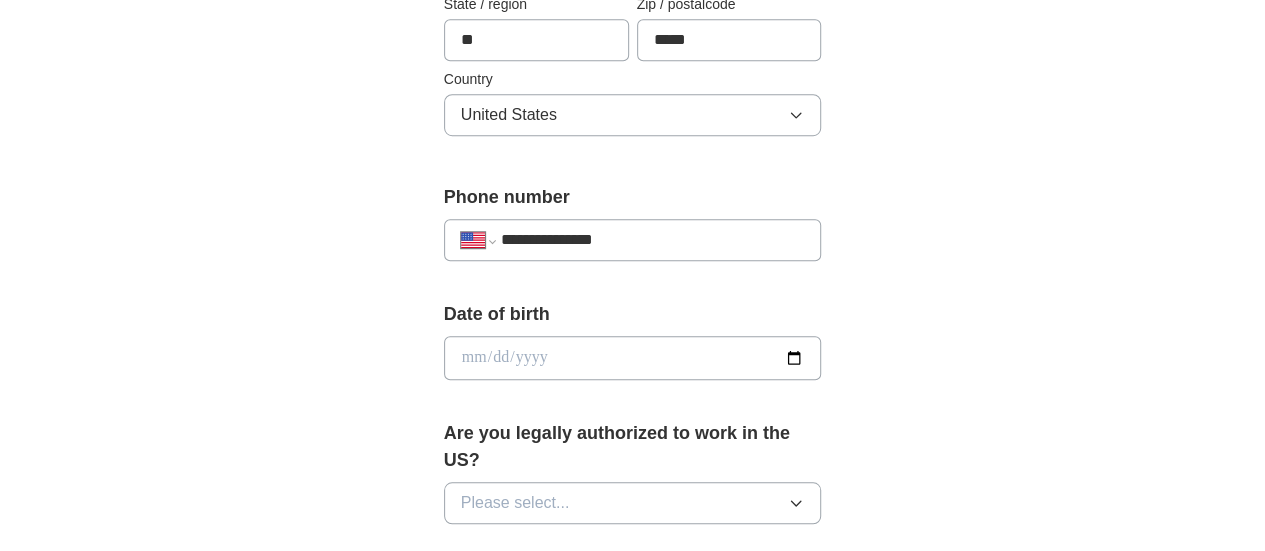 type on "**********" 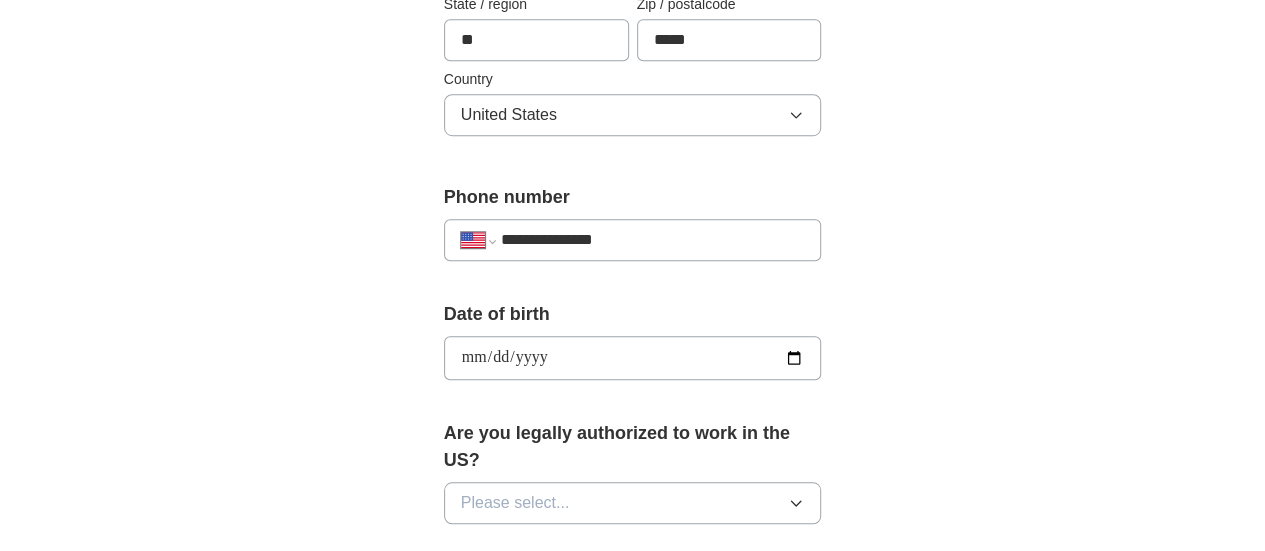 type on "**********" 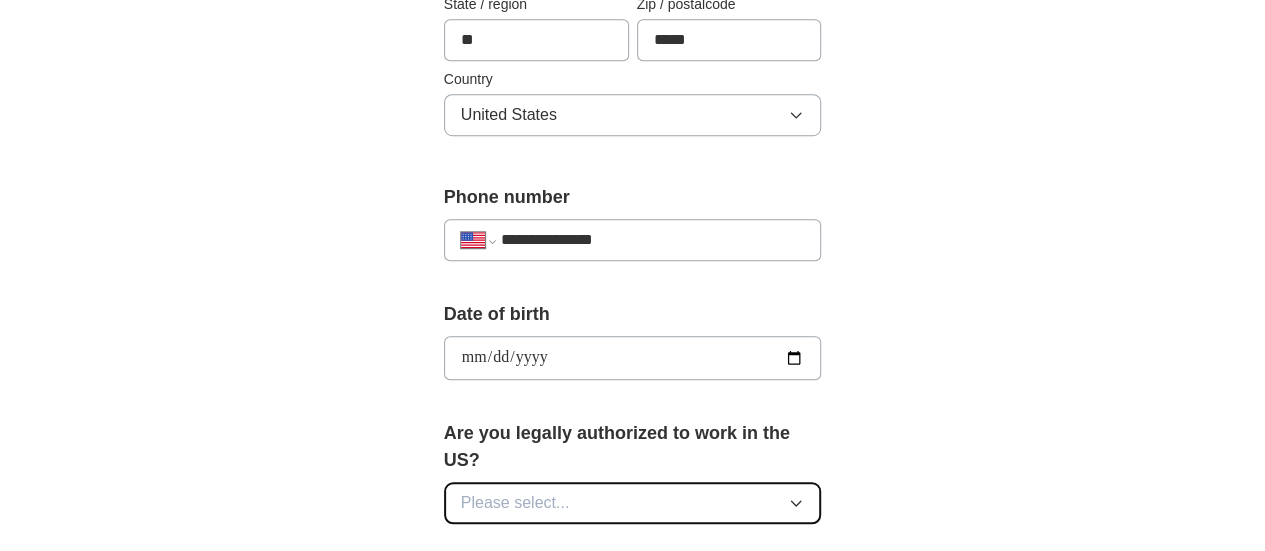 click on "Please select..." at bounding box center (633, 503) 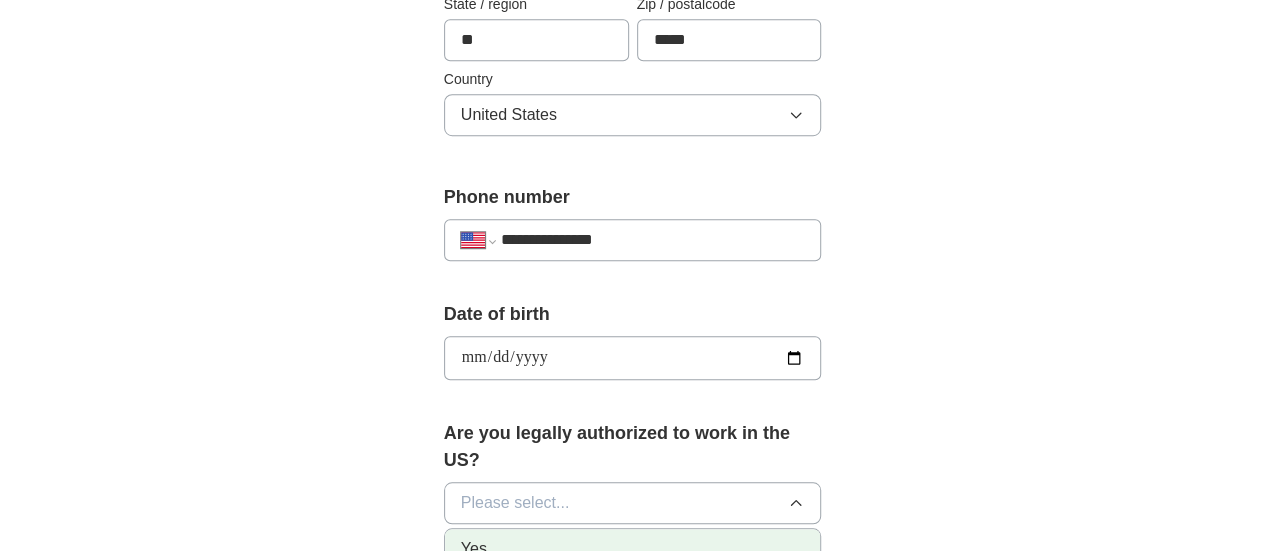 click on "Yes" at bounding box center [633, 549] 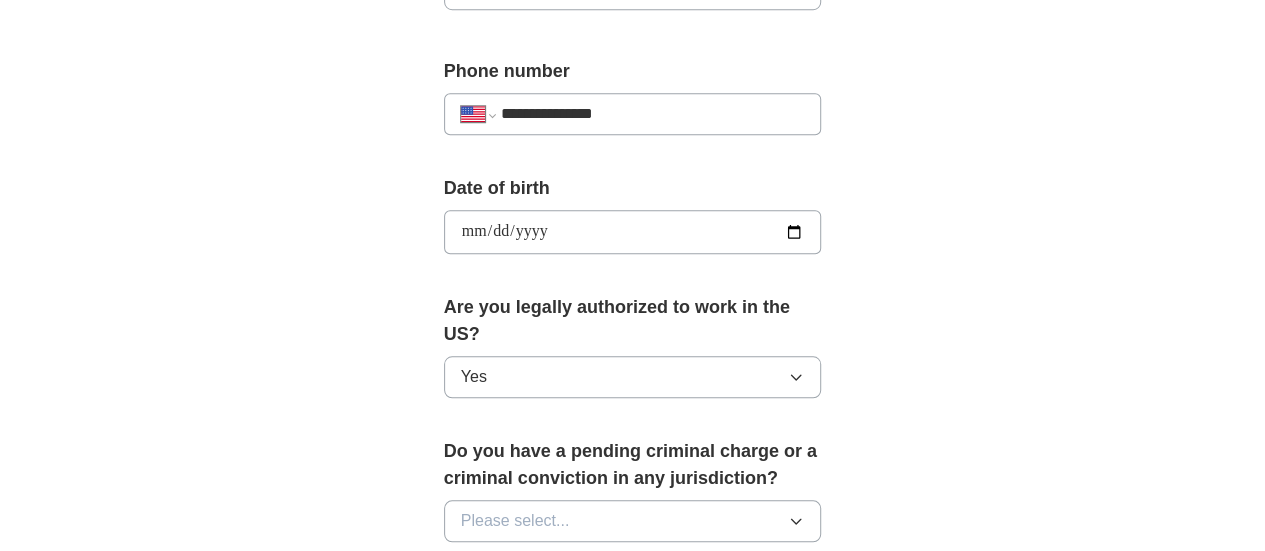 scroll, scrollTop: 833, scrollLeft: 0, axis: vertical 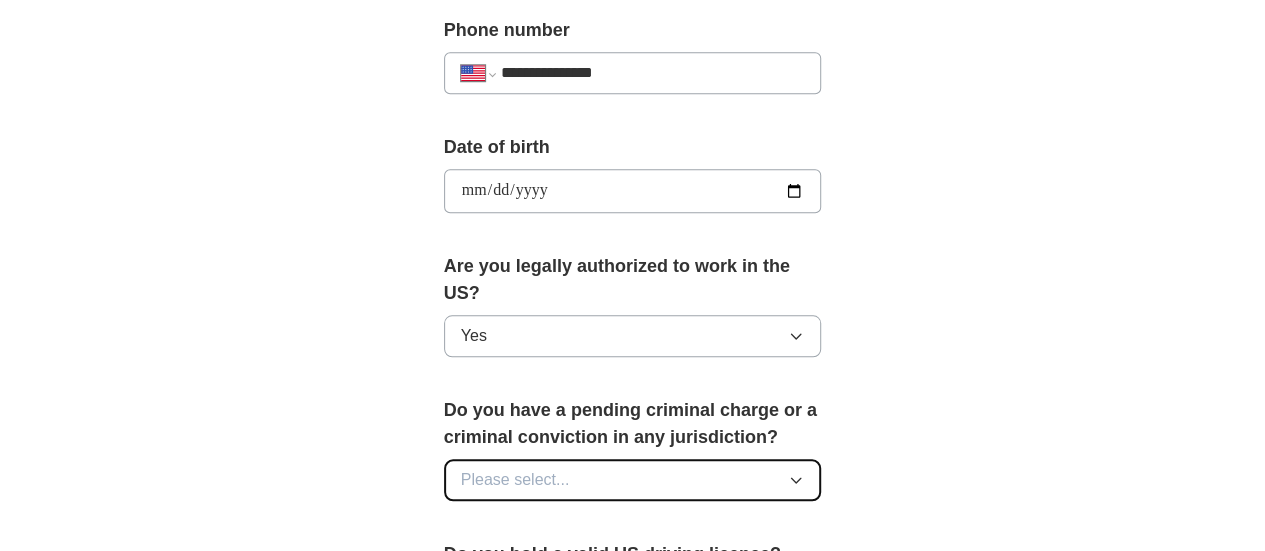 click on "Please select..." at bounding box center (633, 480) 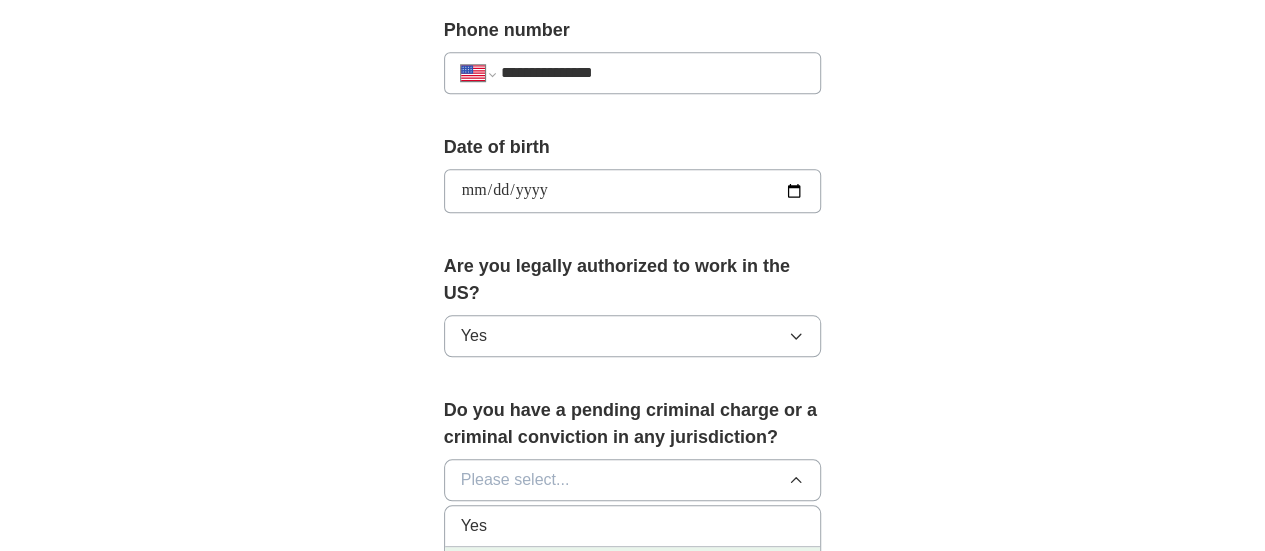 click on "No" at bounding box center (633, 567) 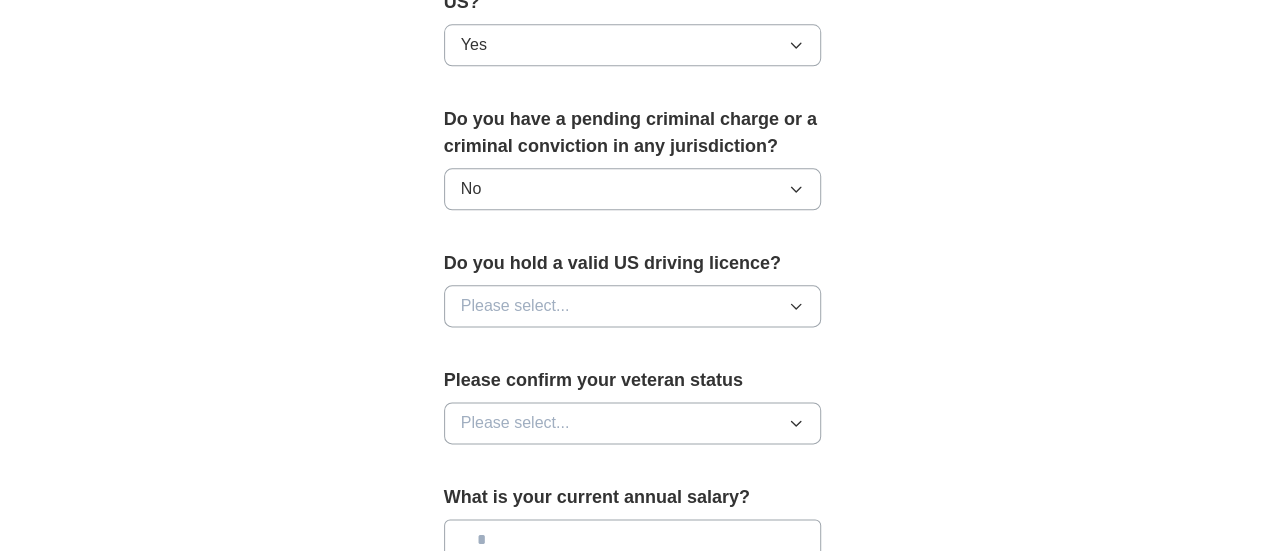 scroll, scrollTop: 1166, scrollLeft: 0, axis: vertical 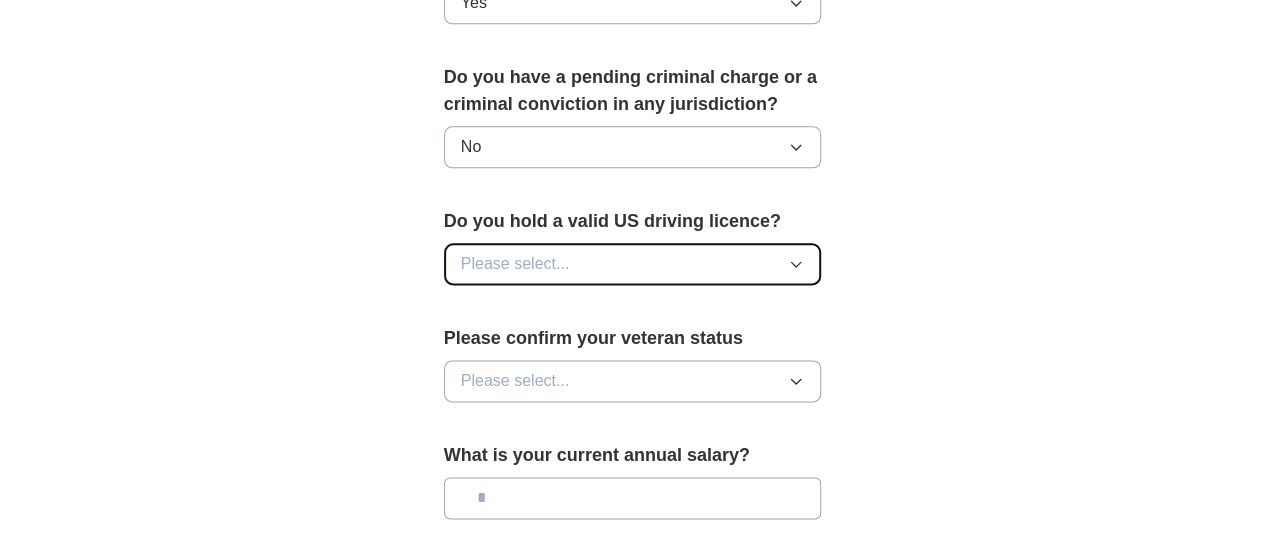 click on "Please select..." at bounding box center [515, 264] 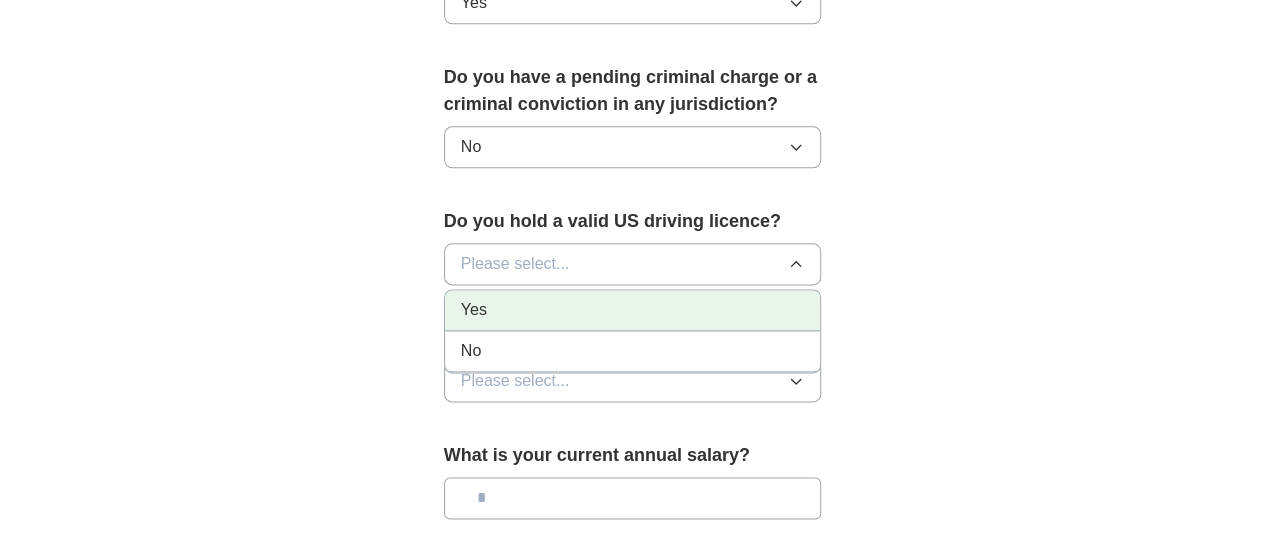click on "Yes" at bounding box center [633, 310] 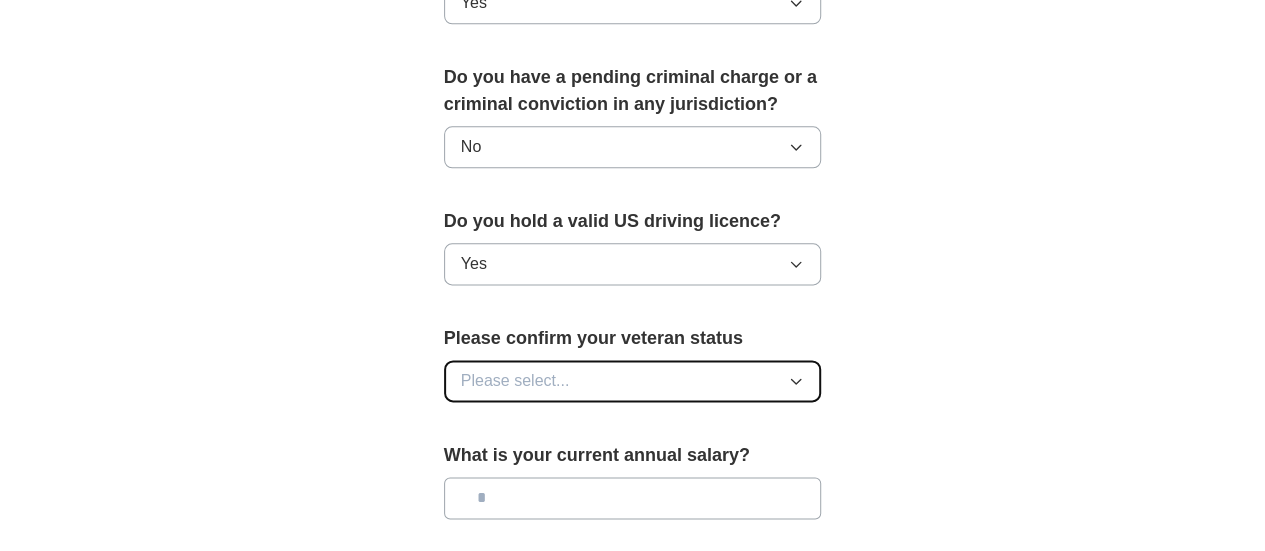 click on "Please select..." at bounding box center (515, 381) 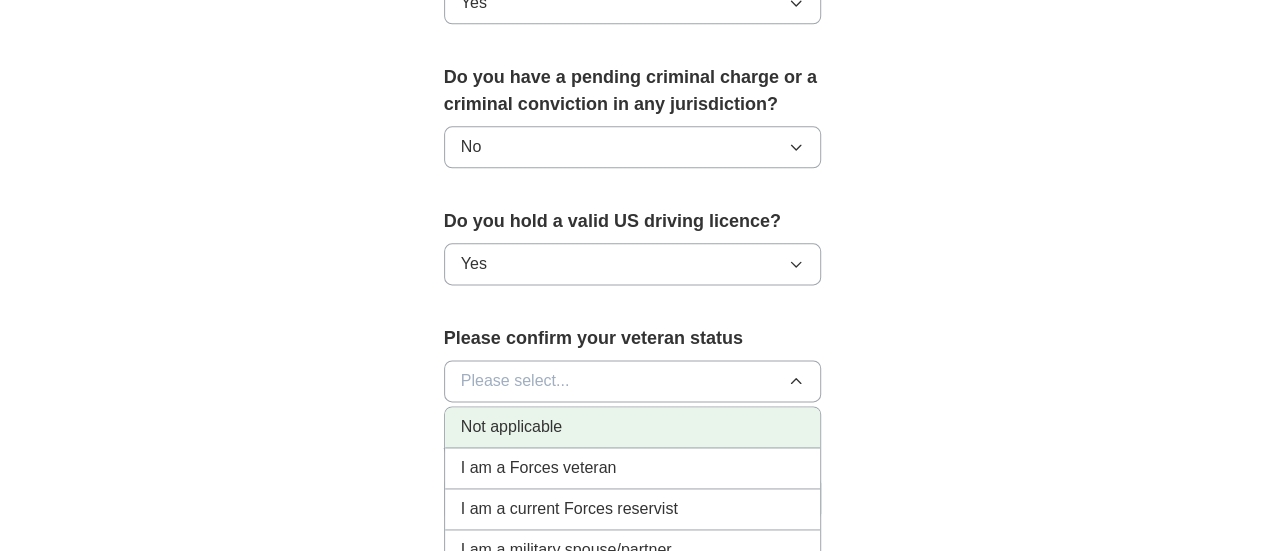 click on "Not applicable" at bounding box center (511, 427) 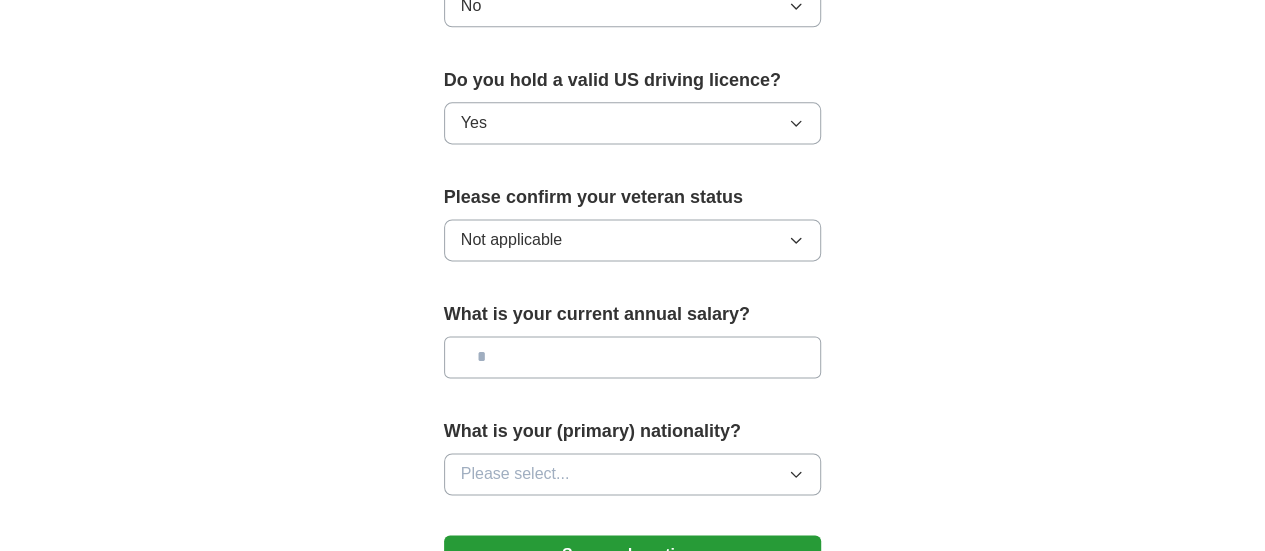 scroll, scrollTop: 1333, scrollLeft: 0, axis: vertical 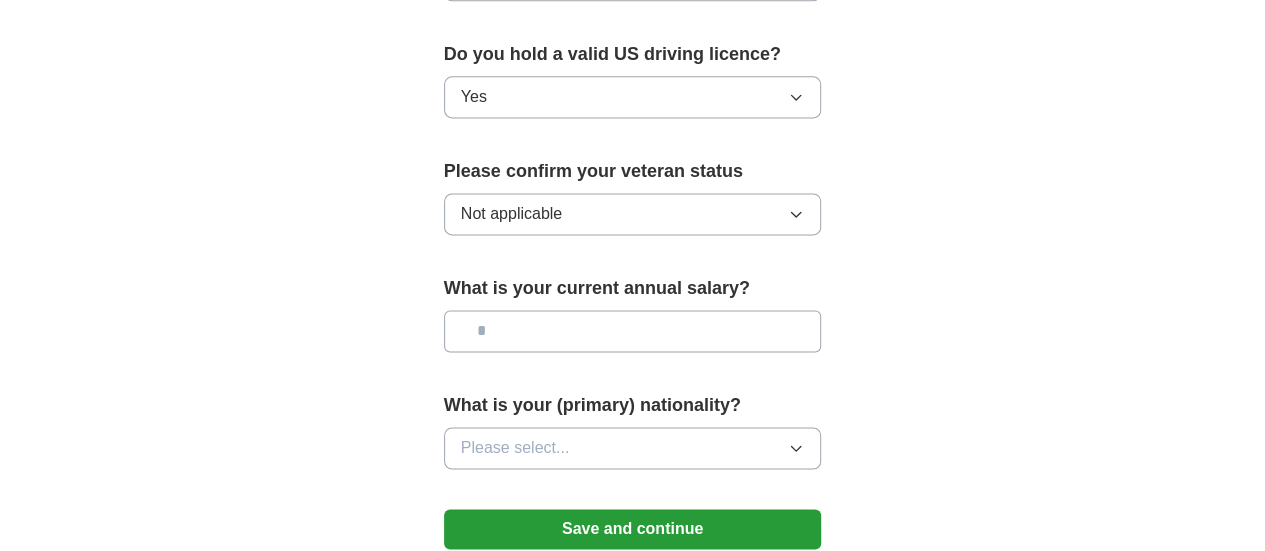 click at bounding box center [633, 331] 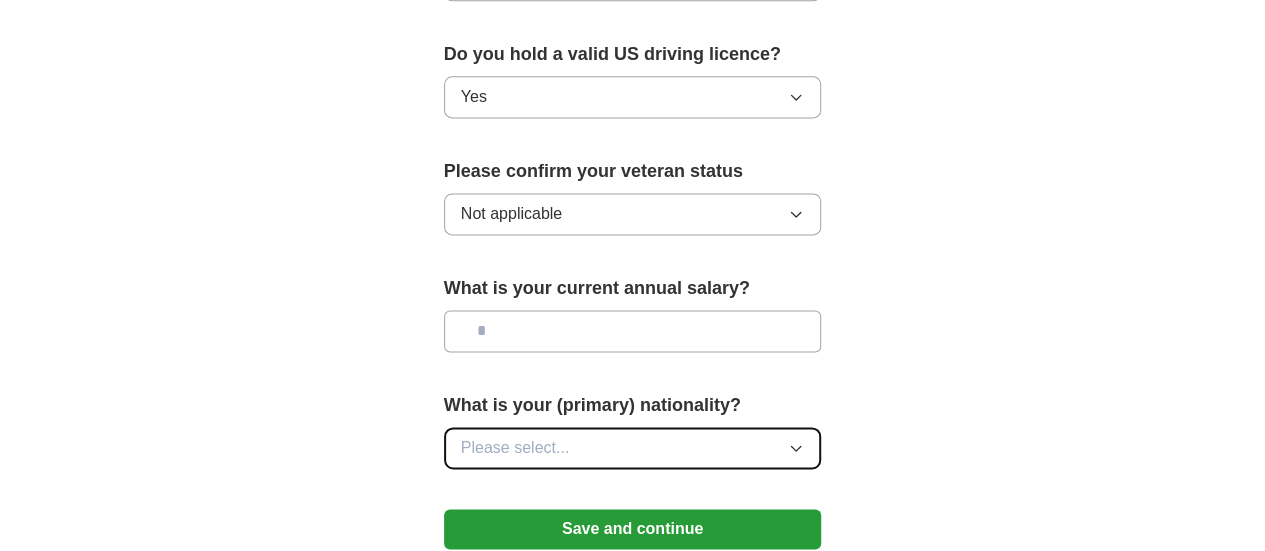 click on "Please select..." at bounding box center (515, 448) 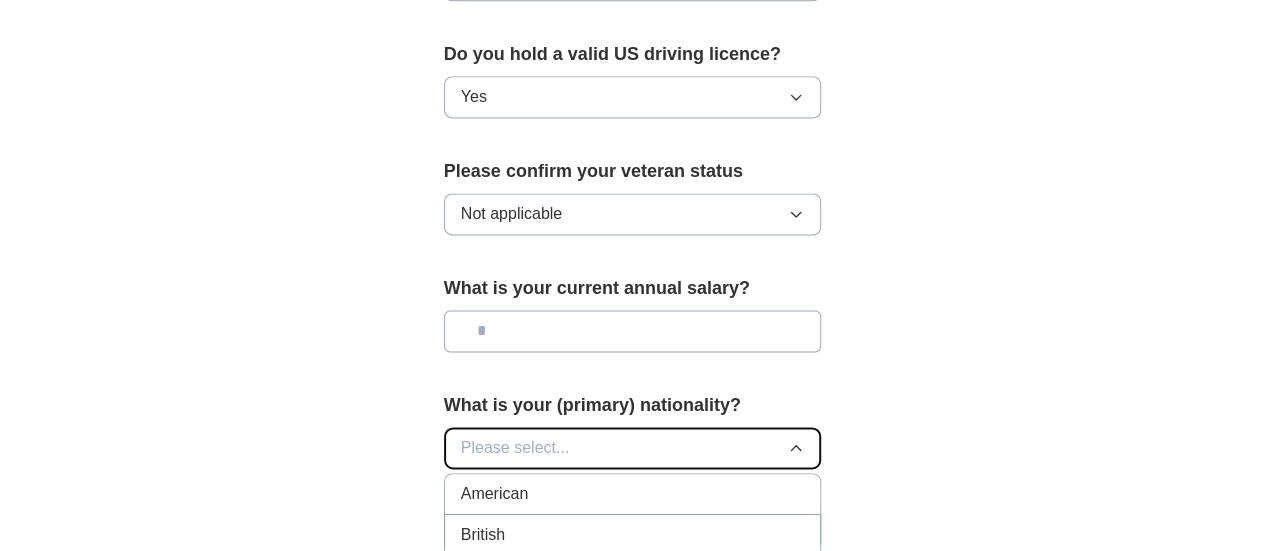 scroll, scrollTop: 1500, scrollLeft: 0, axis: vertical 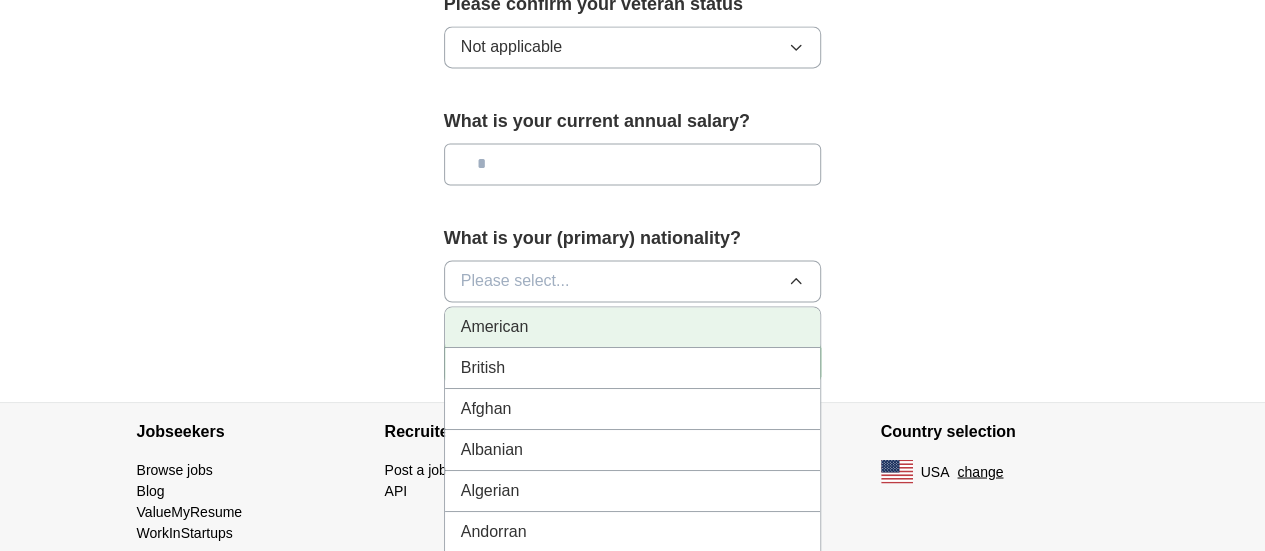 click on "American" at bounding box center [633, 327] 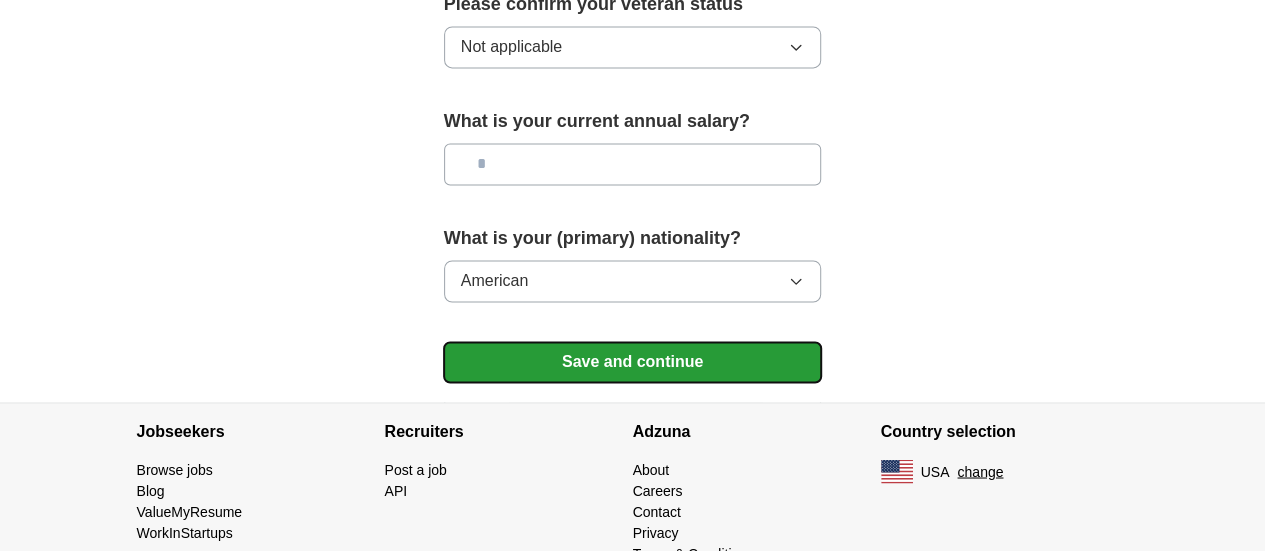 click on "Save and continue" at bounding box center (633, 362) 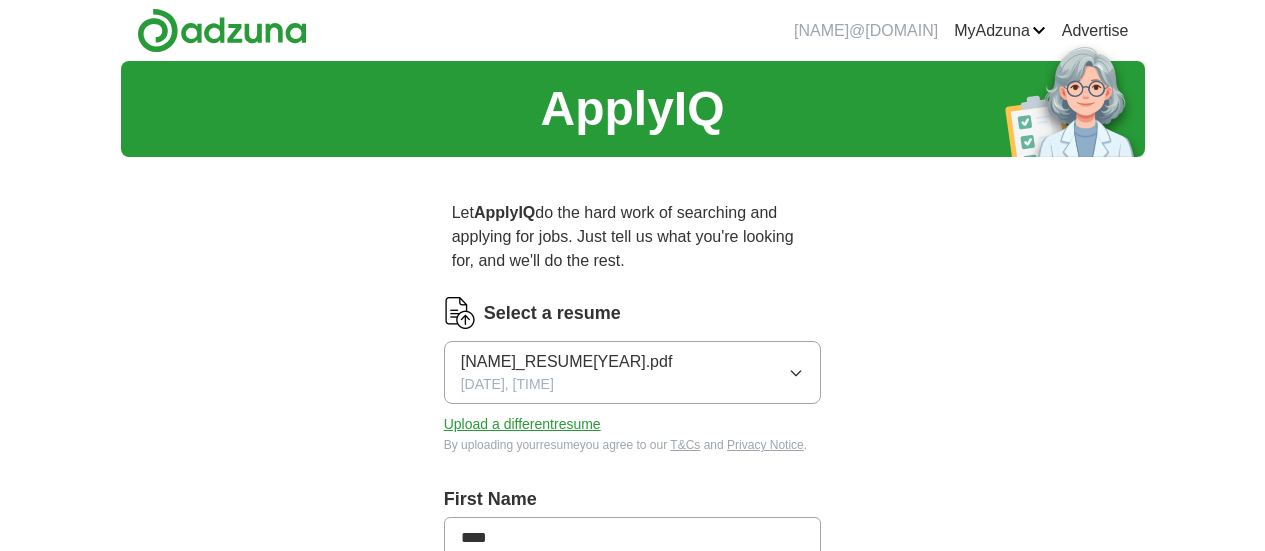 scroll, scrollTop: 0, scrollLeft: 0, axis: both 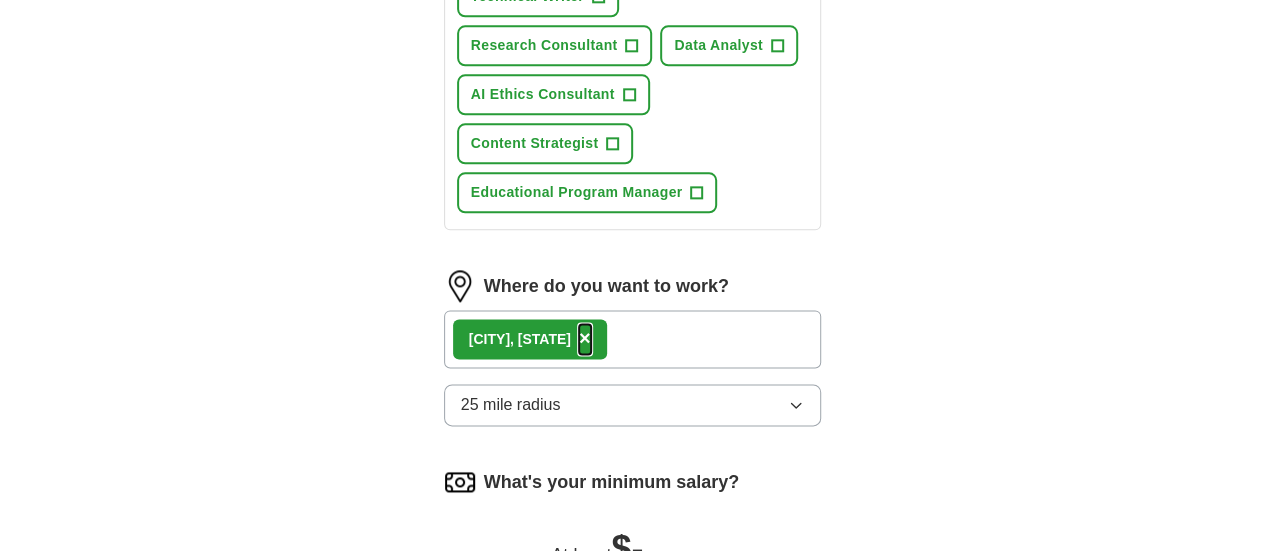 click on "×" at bounding box center (585, 338) 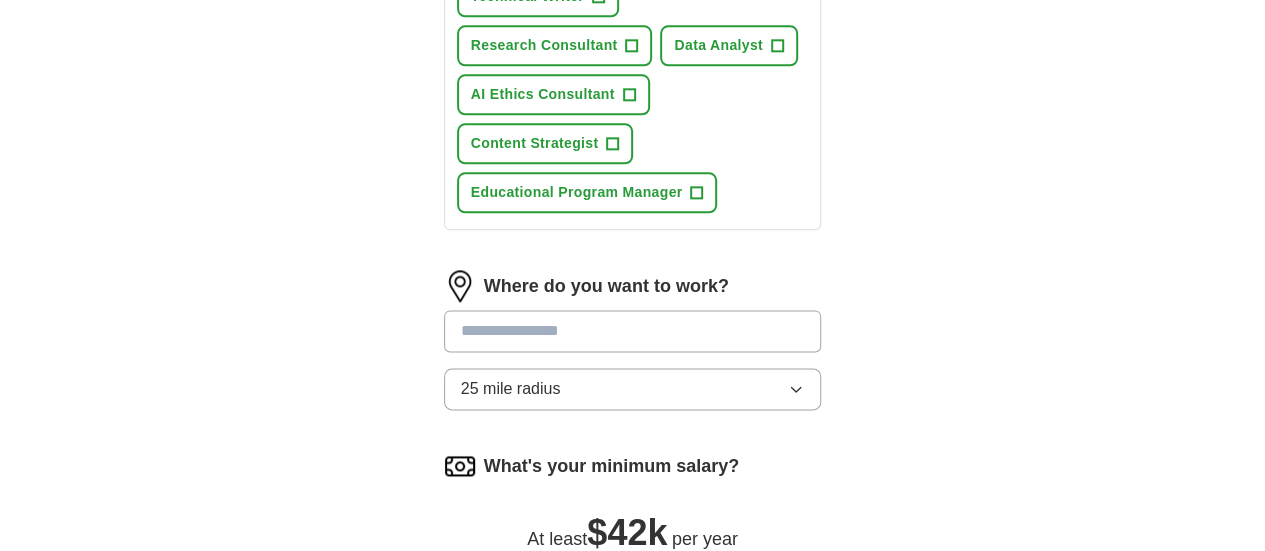 drag, startPoint x: 425, startPoint y: 393, endPoint x: 540, endPoint y: 397, distance: 115.06954 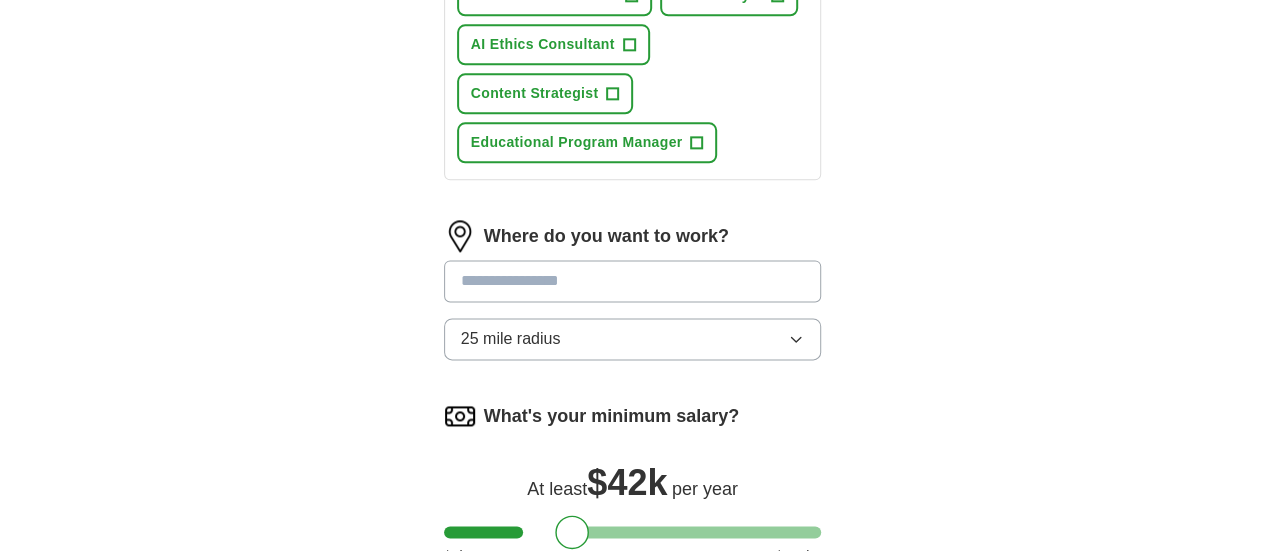 scroll, scrollTop: 1166, scrollLeft: 0, axis: vertical 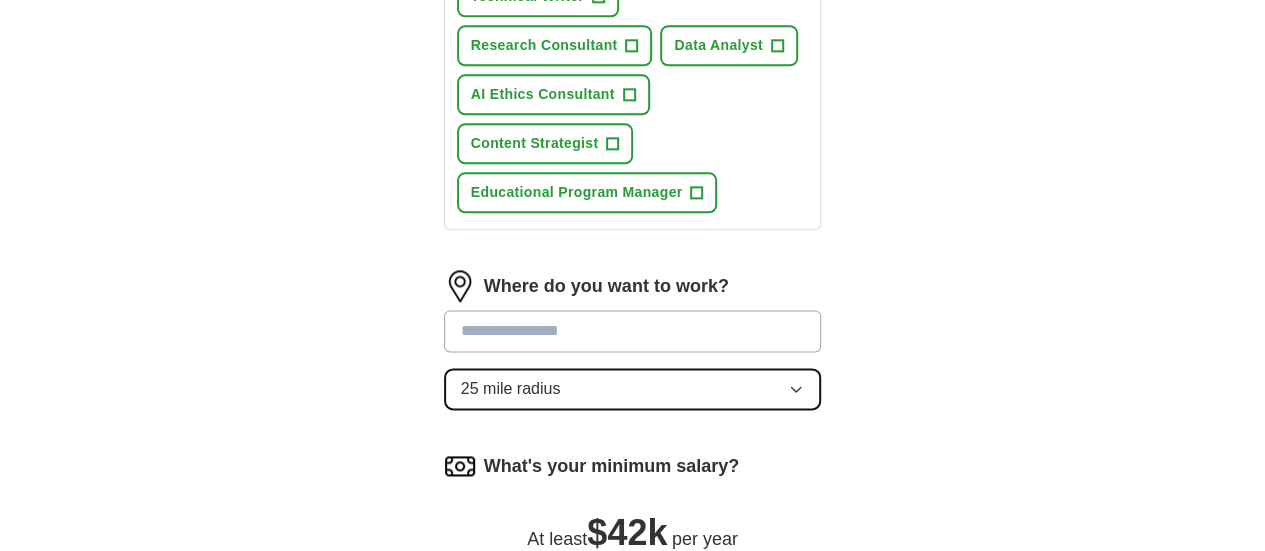 click on "Where do you want to work? 25 mile radius" at bounding box center (633, 348) 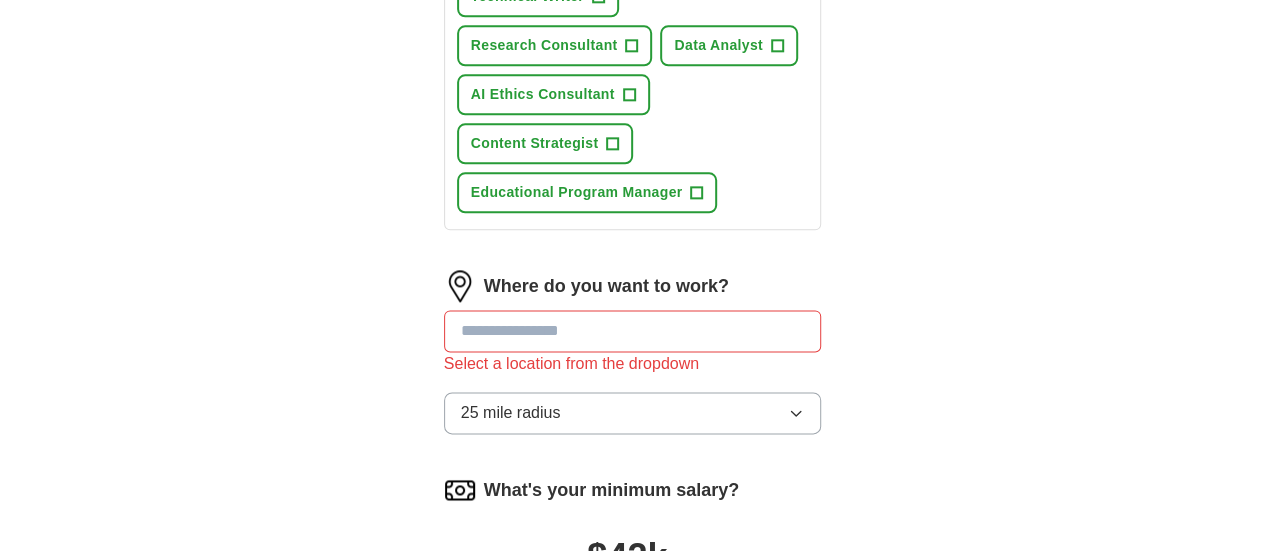 click at bounding box center (633, 331) 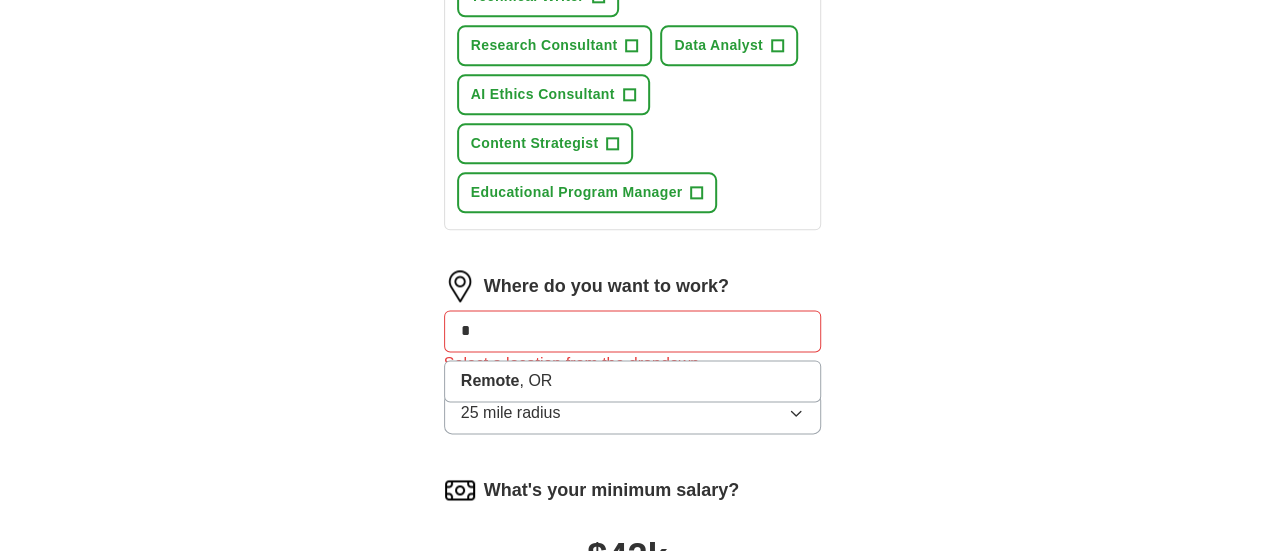 type on "*" 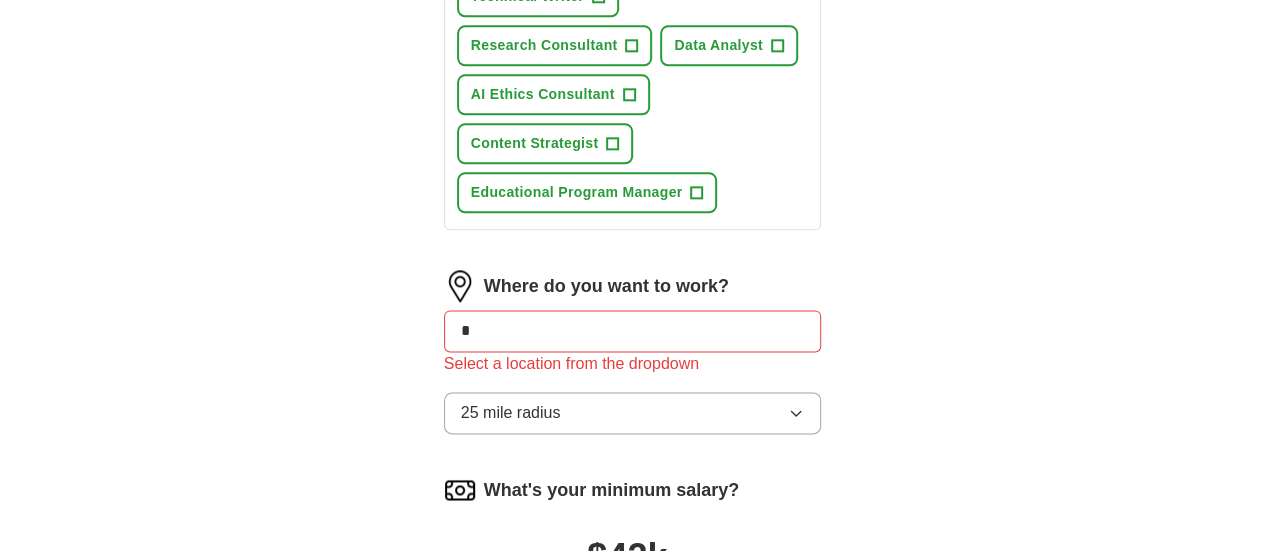 type on "*" 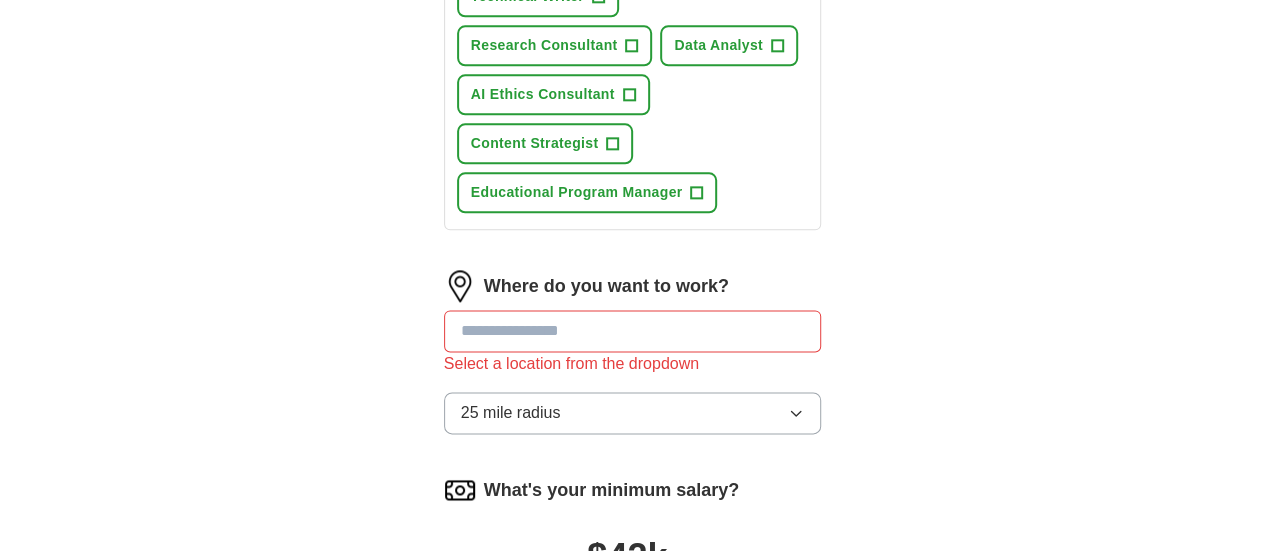 click on "Update ApplyIQ settings" at bounding box center (633, 710) 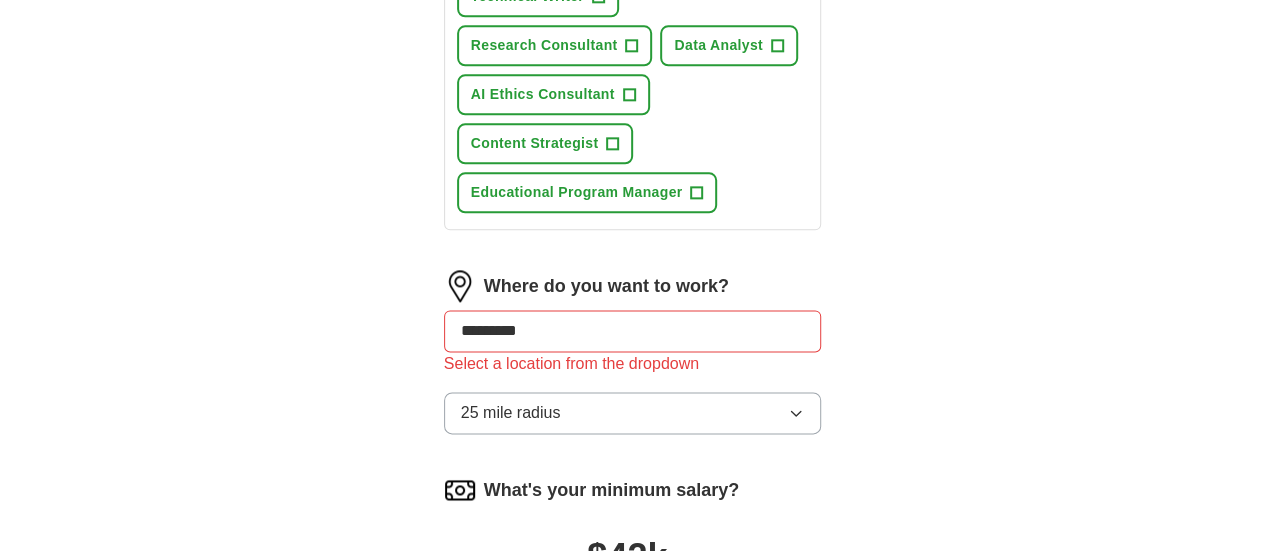 type on "**********" 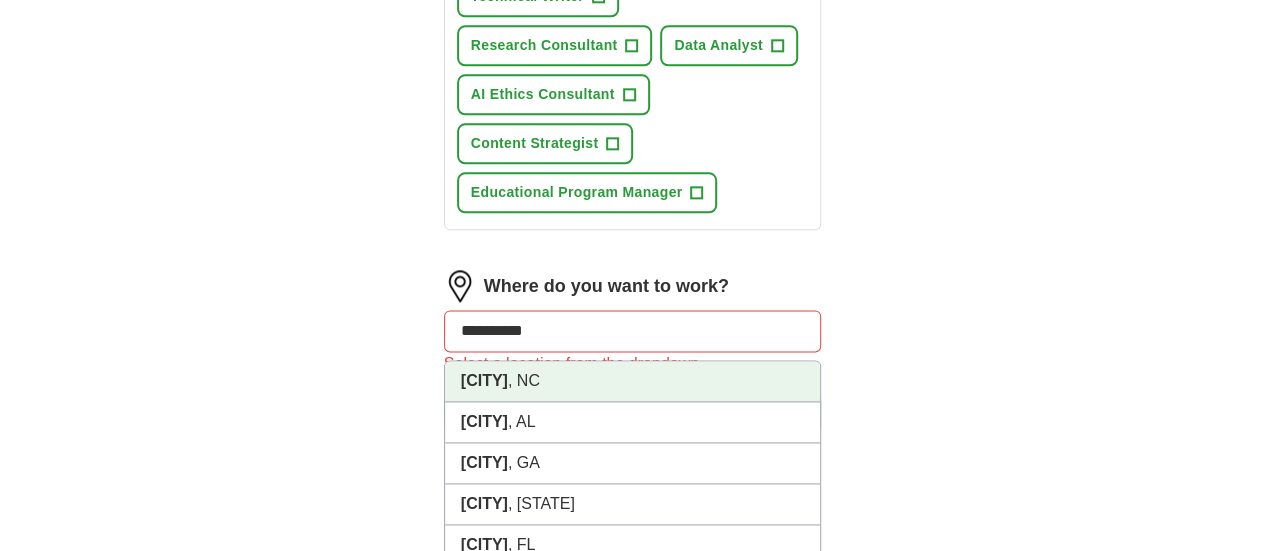 click on "Greensboro" at bounding box center [484, 380] 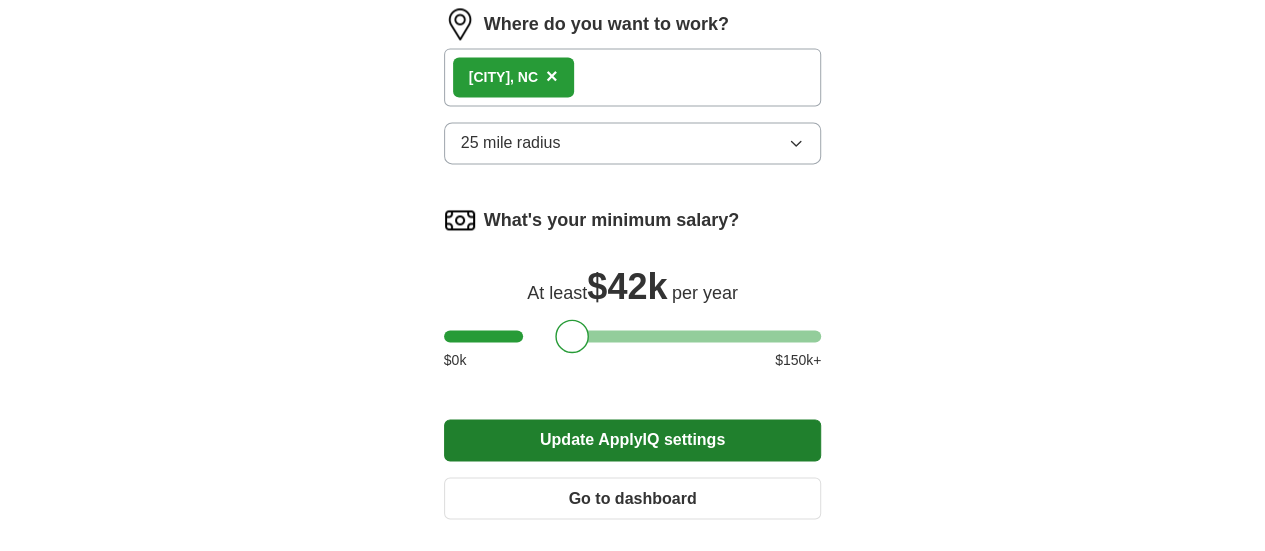 scroll, scrollTop: 1435, scrollLeft: 0, axis: vertical 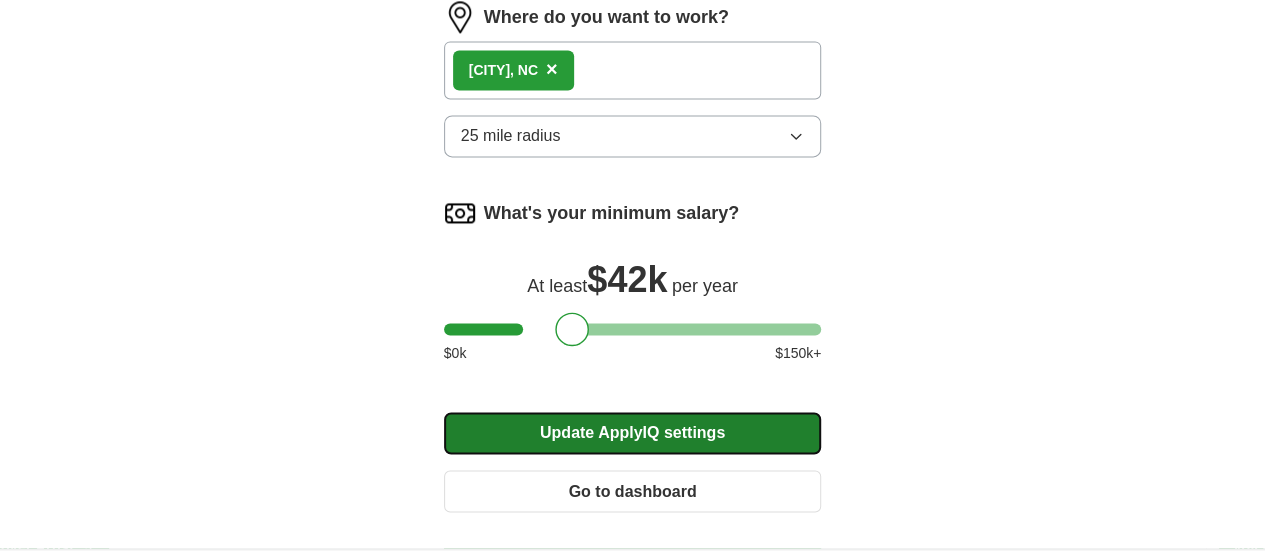 click on "Update ApplyIQ settings" at bounding box center (633, 433) 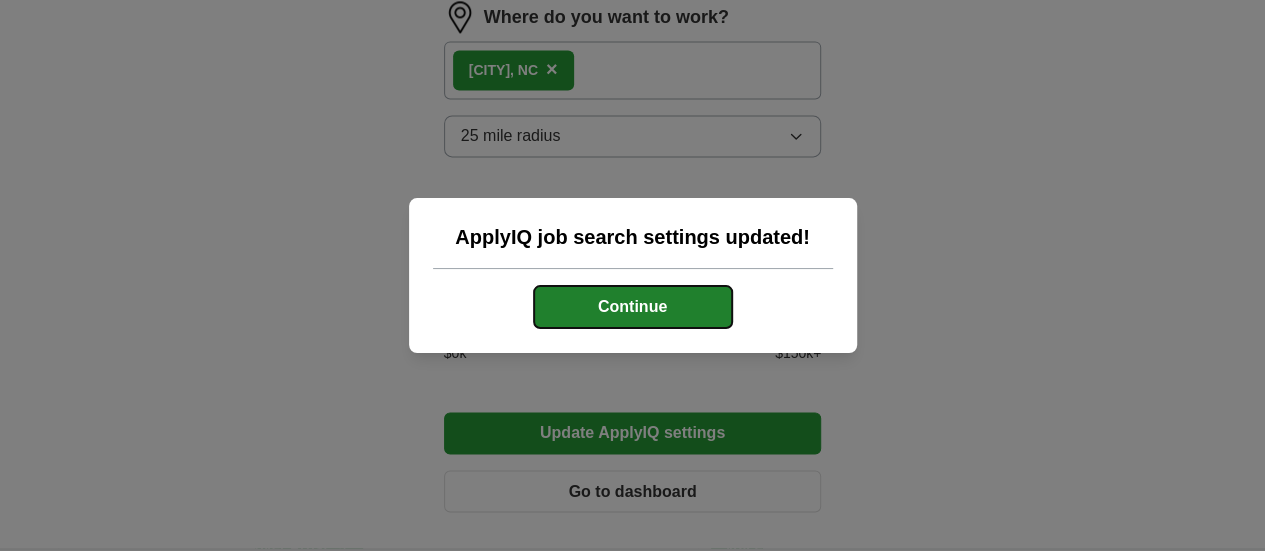 click on "Continue" at bounding box center (633, 307) 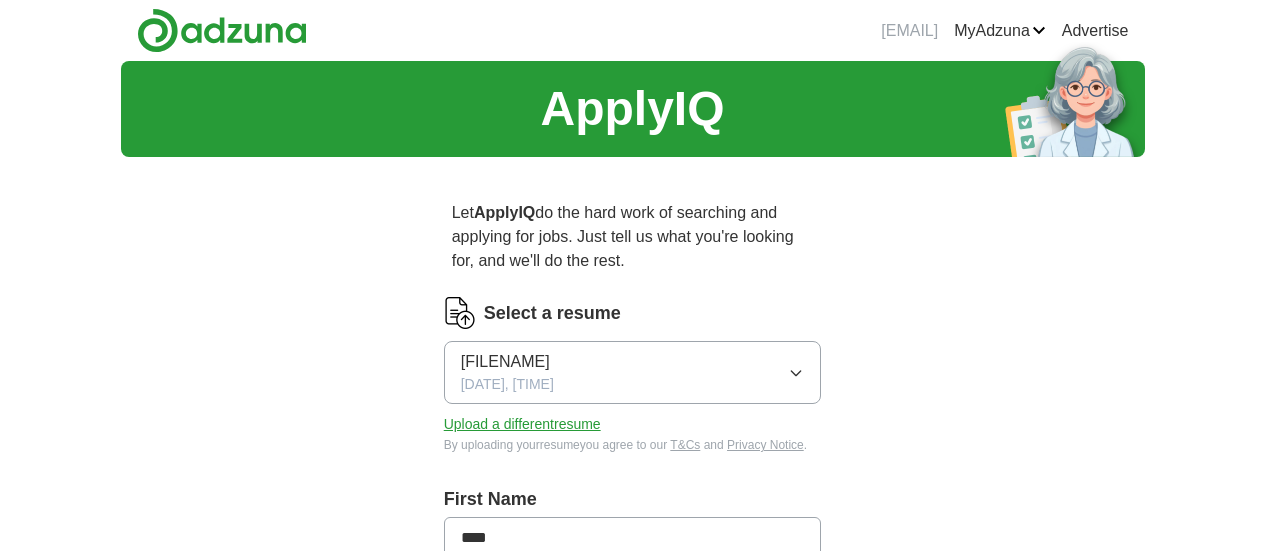 scroll, scrollTop: 0, scrollLeft: 0, axis: both 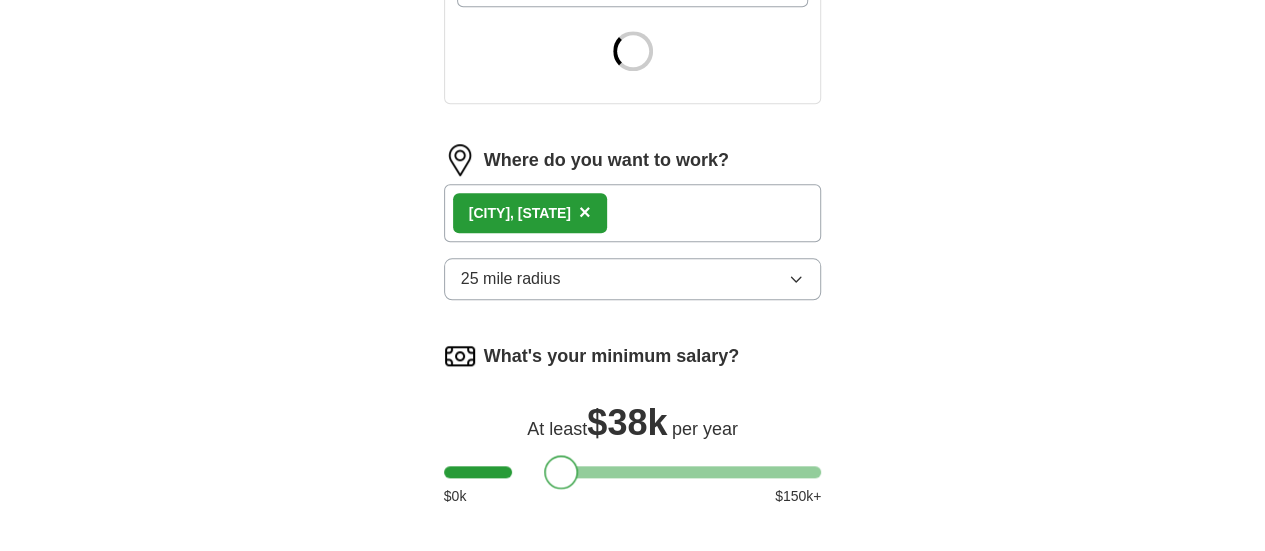 drag, startPoint x: 532, startPoint y: 421, endPoint x: 519, endPoint y: 429, distance: 15.264338 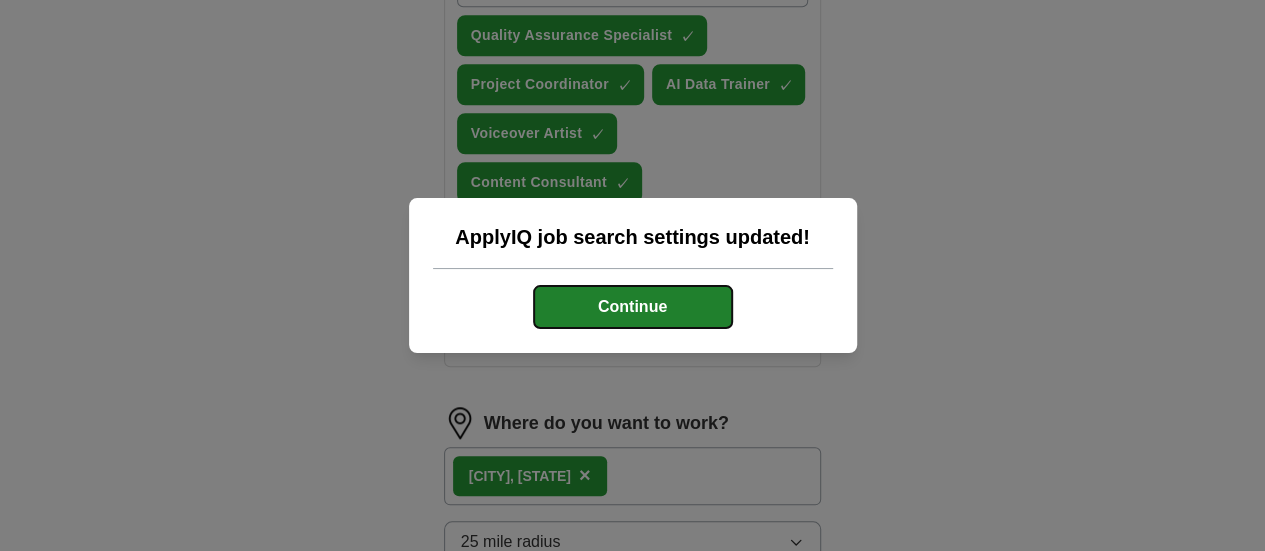 click on "Continue" at bounding box center [633, 307] 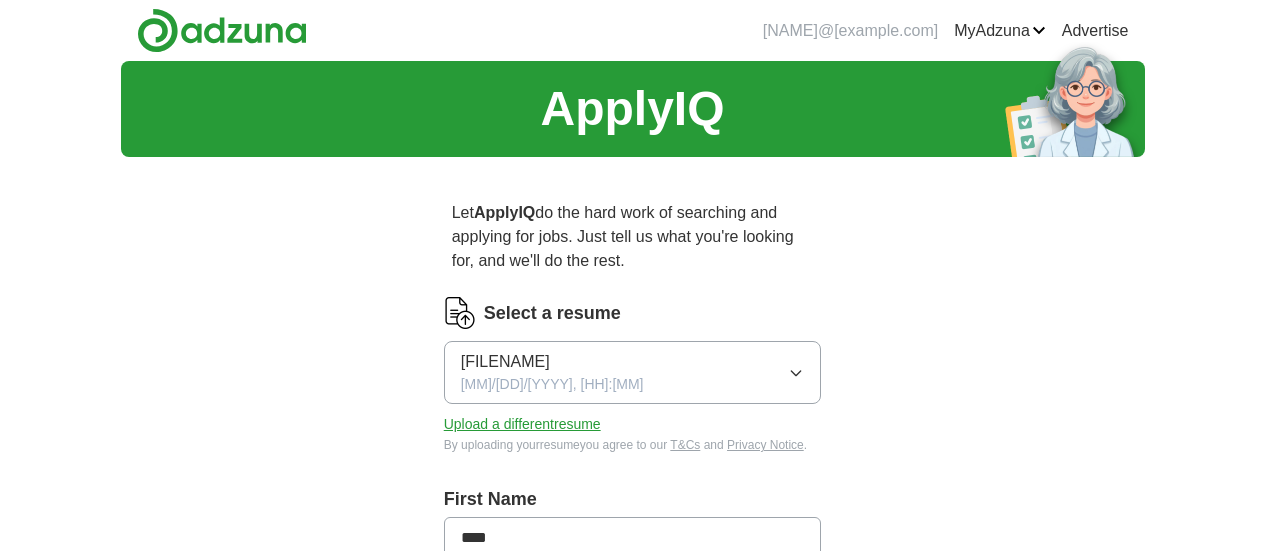 scroll, scrollTop: 0, scrollLeft: 0, axis: both 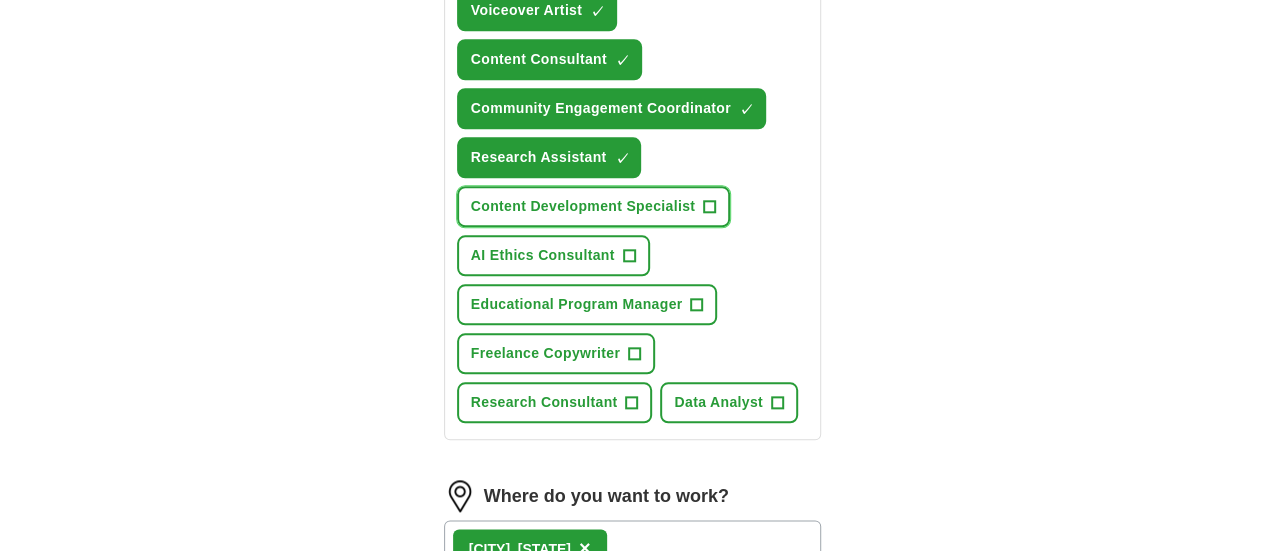click on "Content Development Specialist" at bounding box center (583, 206) 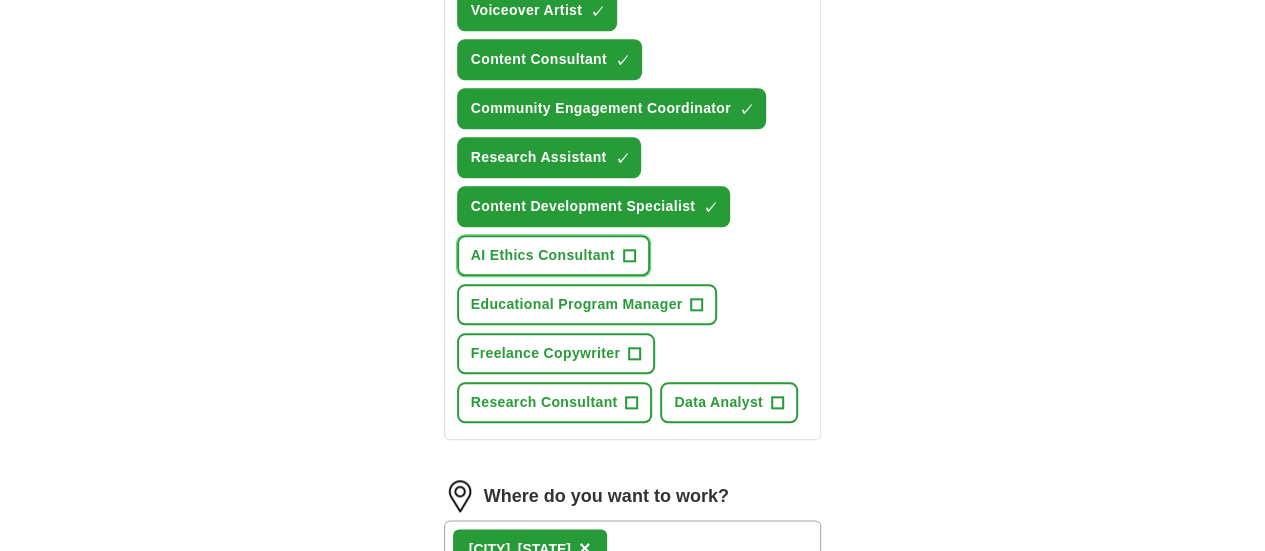 click on "AI Ethics Consultant" at bounding box center [543, 255] 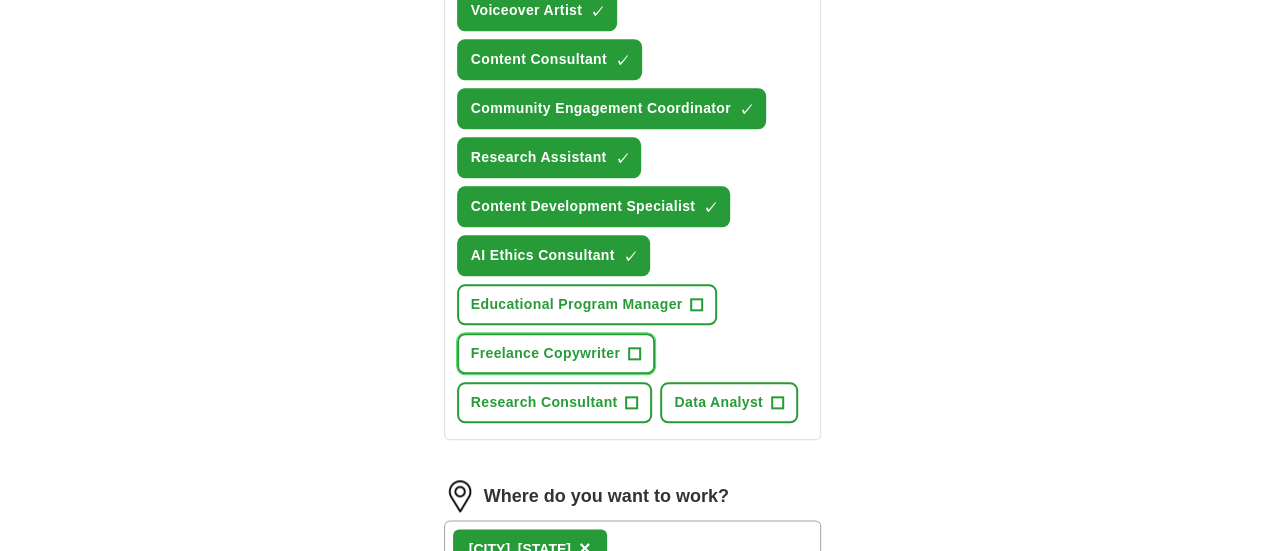 click on "Freelance Copywriter +" at bounding box center (556, 353) 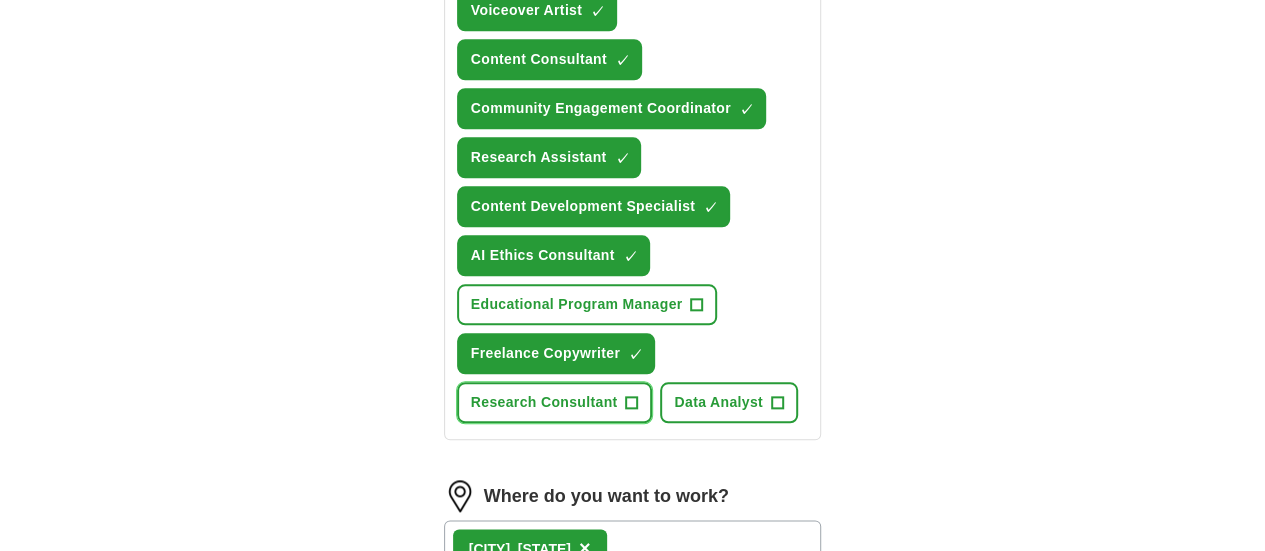 click on "Research Consultant" at bounding box center [544, 402] 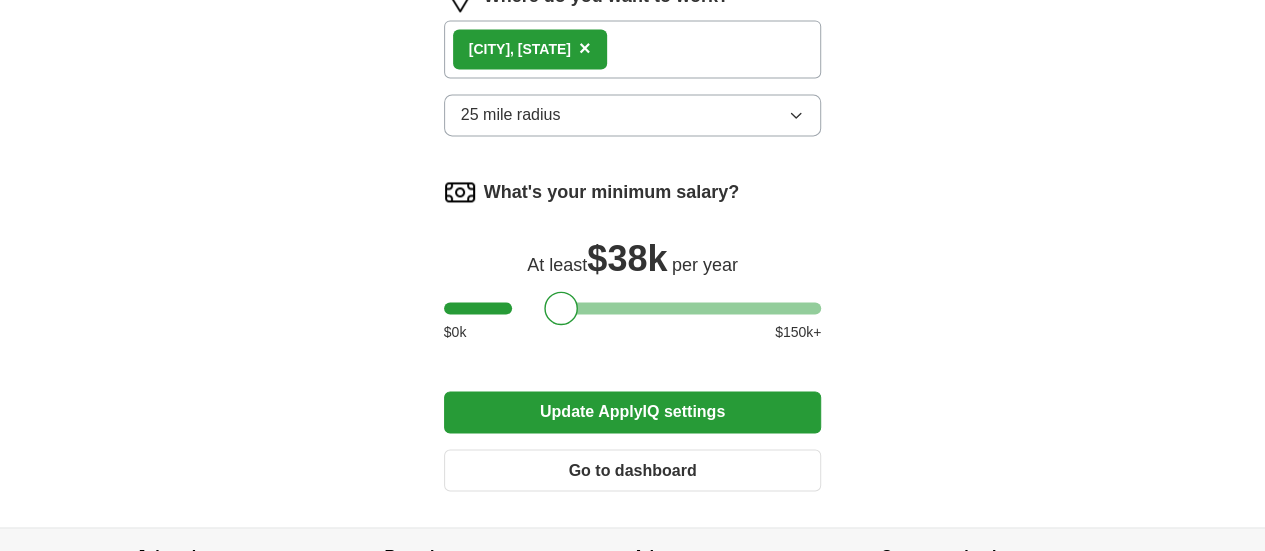 scroll, scrollTop: 1533, scrollLeft: 0, axis: vertical 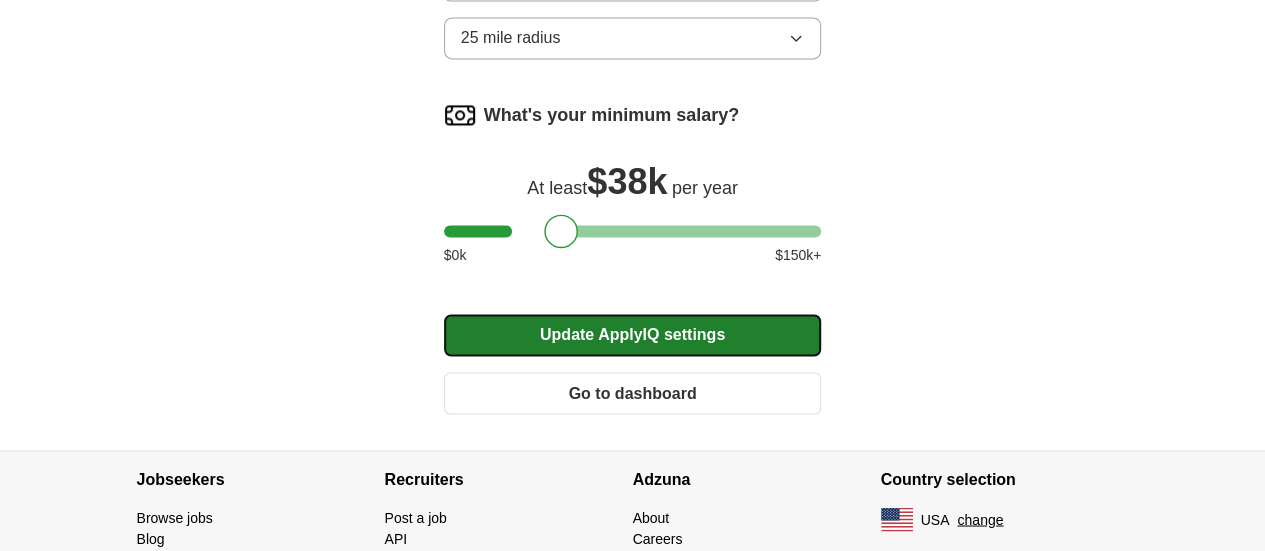 click on "Update ApplyIQ settings" at bounding box center [633, 335] 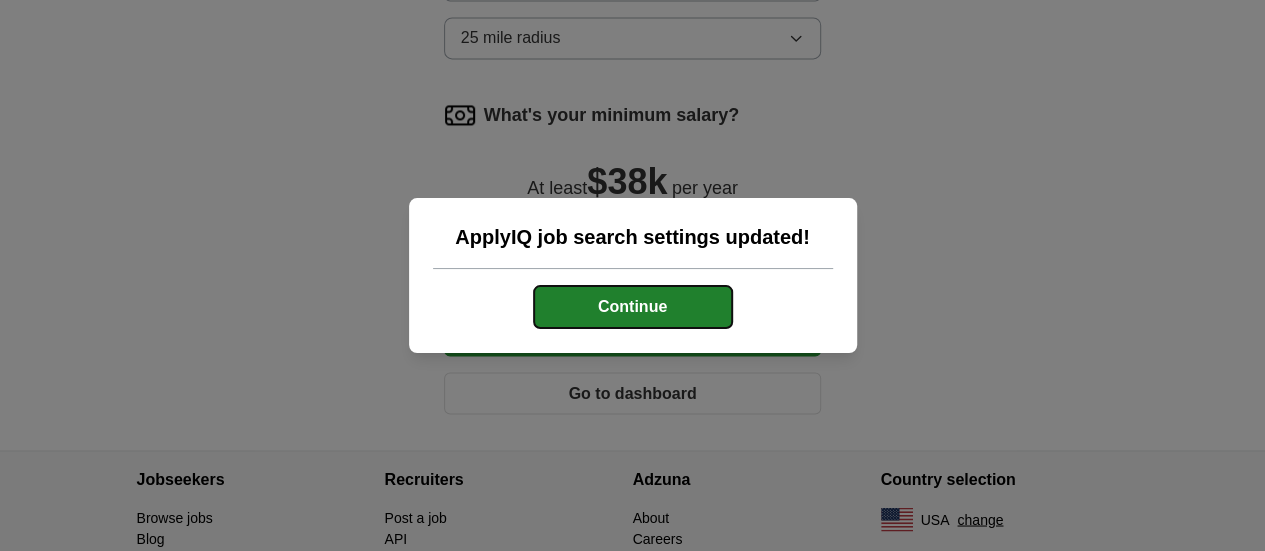 click on "Continue" at bounding box center [633, 307] 